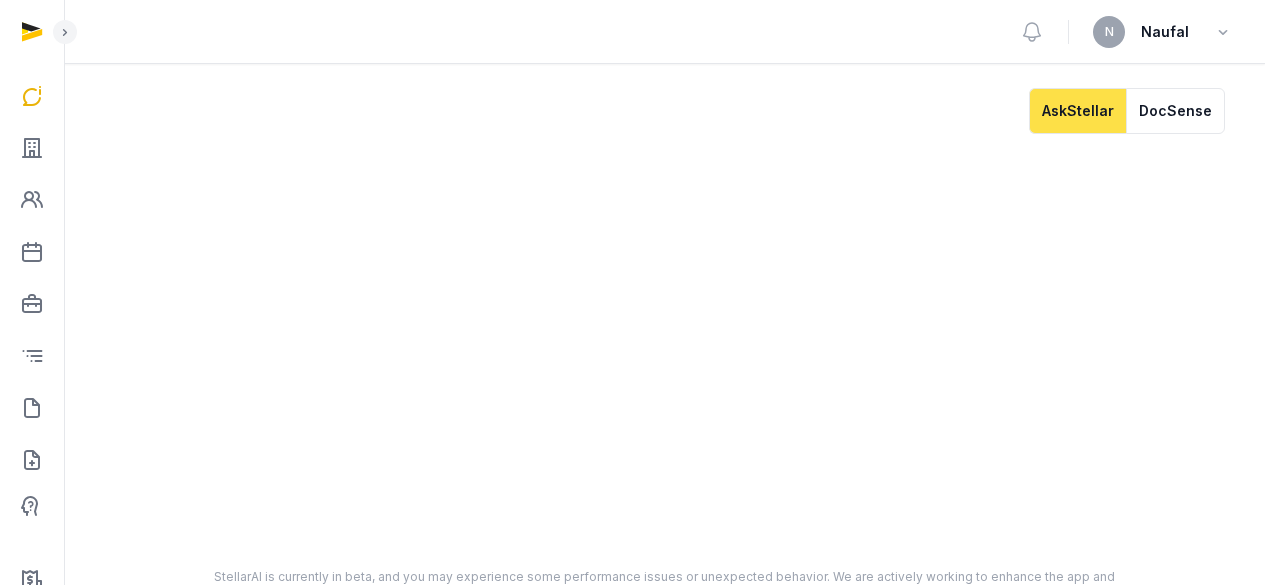 scroll, scrollTop: 0, scrollLeft: 0, axis: both 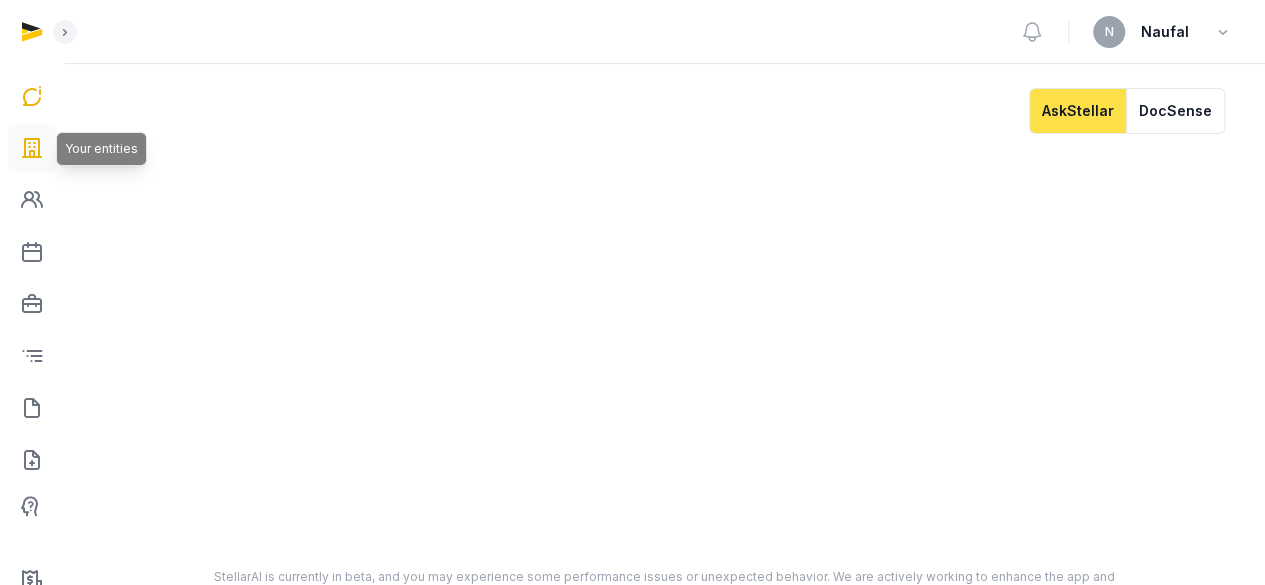 click at bounding box center [32, 148] 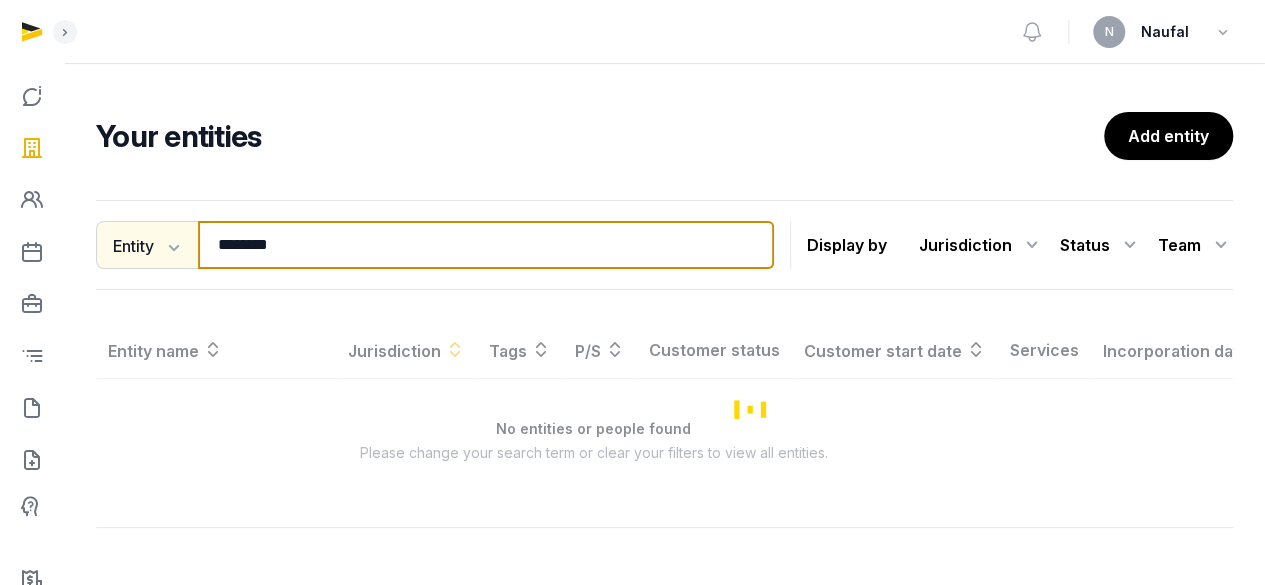 drag, startPoint x: 197, startPoint y: 239, endPoint x: 180, endPoint y: 237, distance: 17.117243 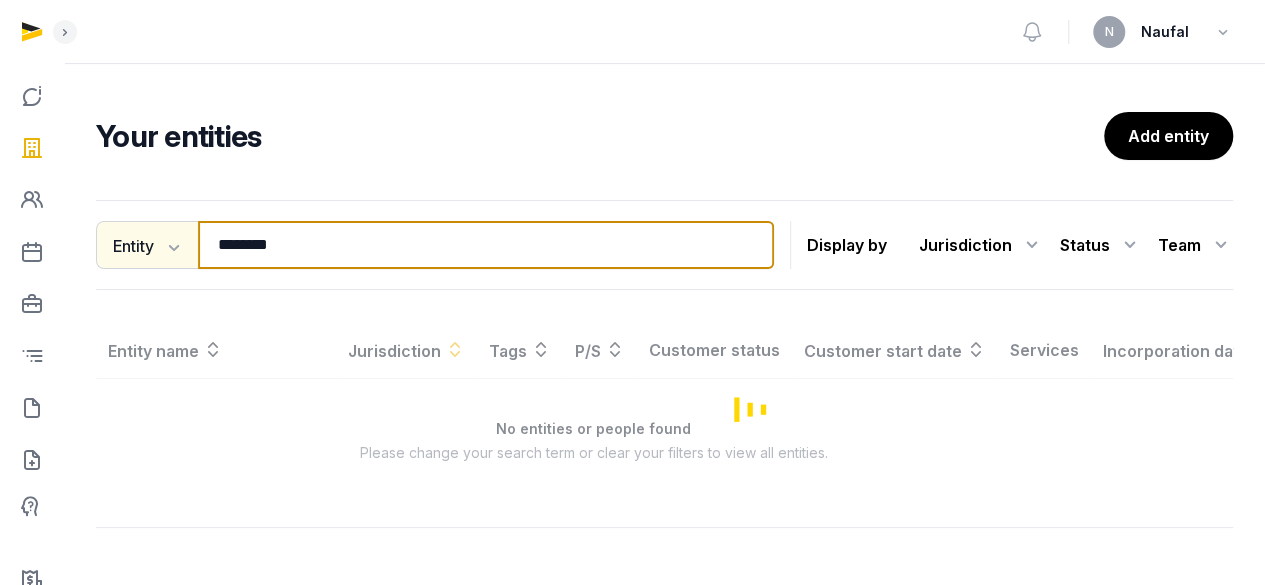 click on "Entity   Entity   People   Tags  Services ******** Search" at bounding box center (435, 245) 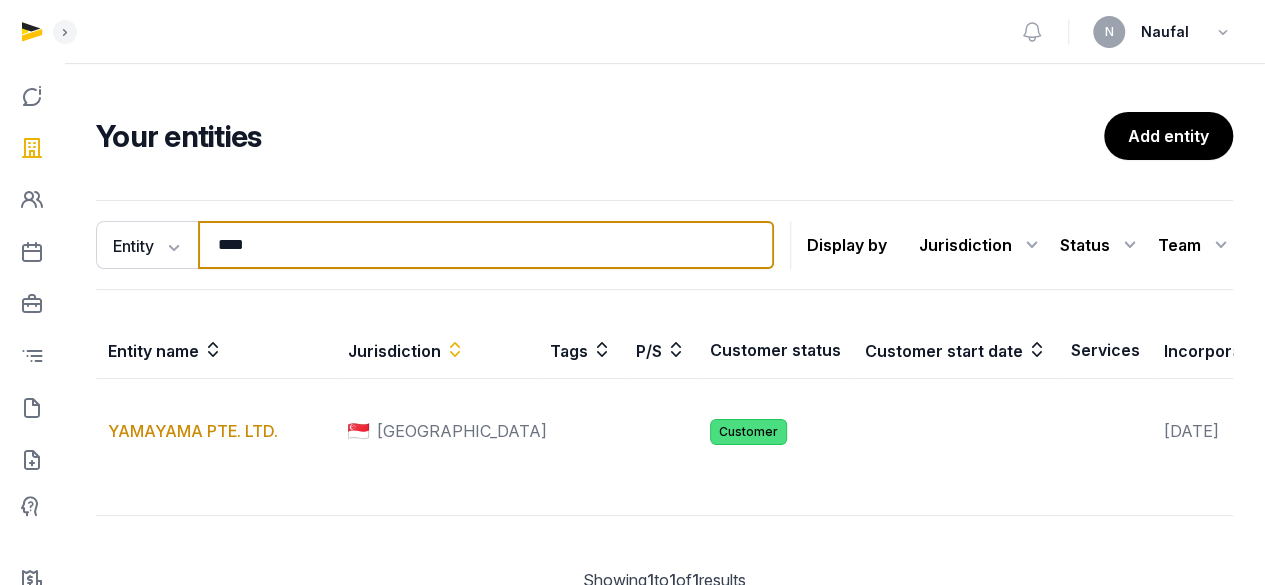 type on "********" 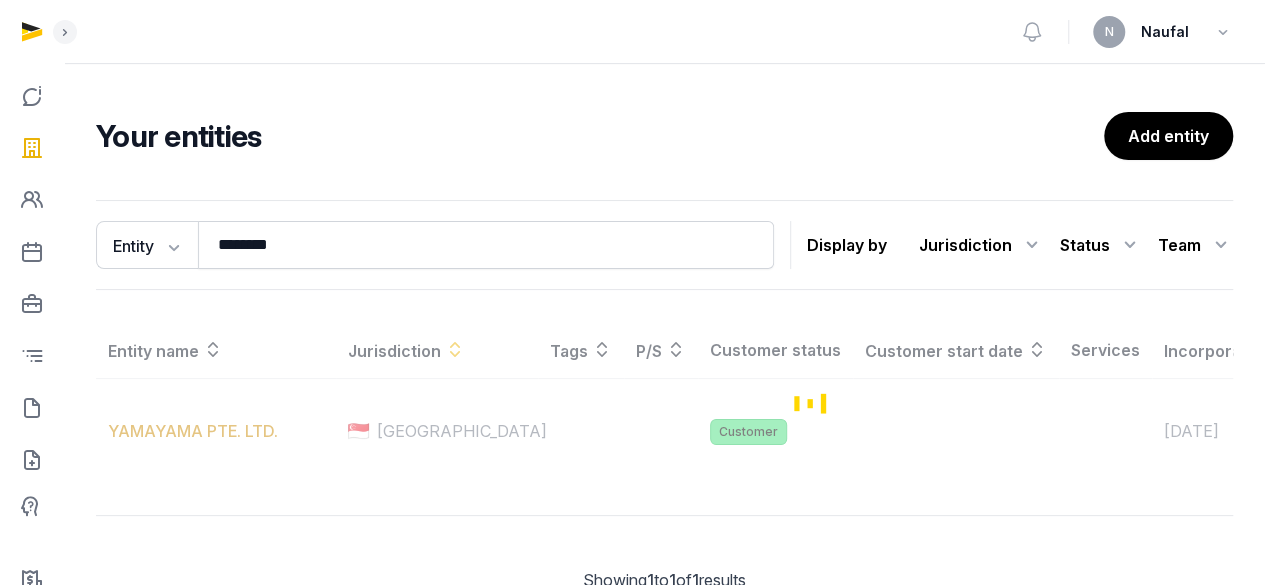 click at bounding box center [814, 402] 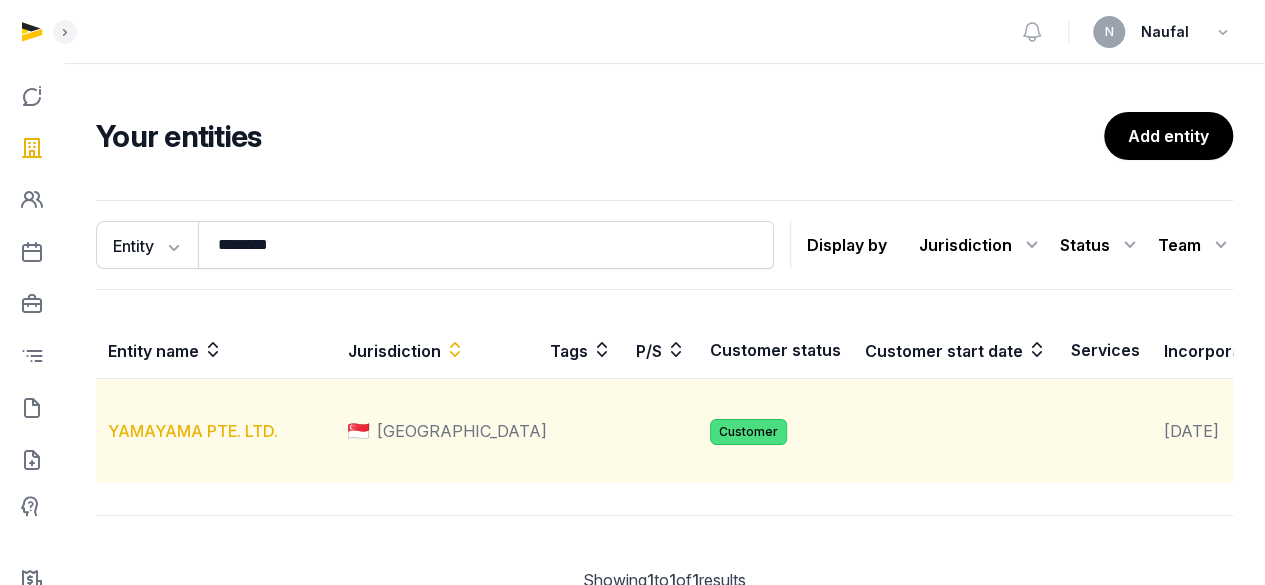 click on "YAMAYAMA PTE. LTD." at bounding box center (193, 431) 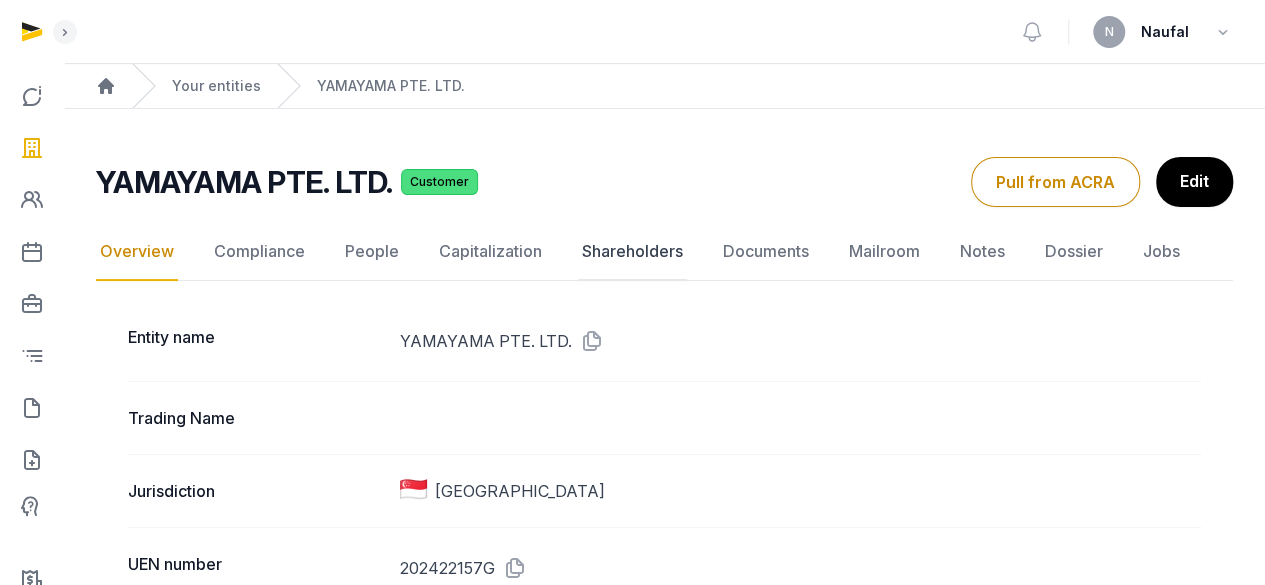 click on "Shareholders" 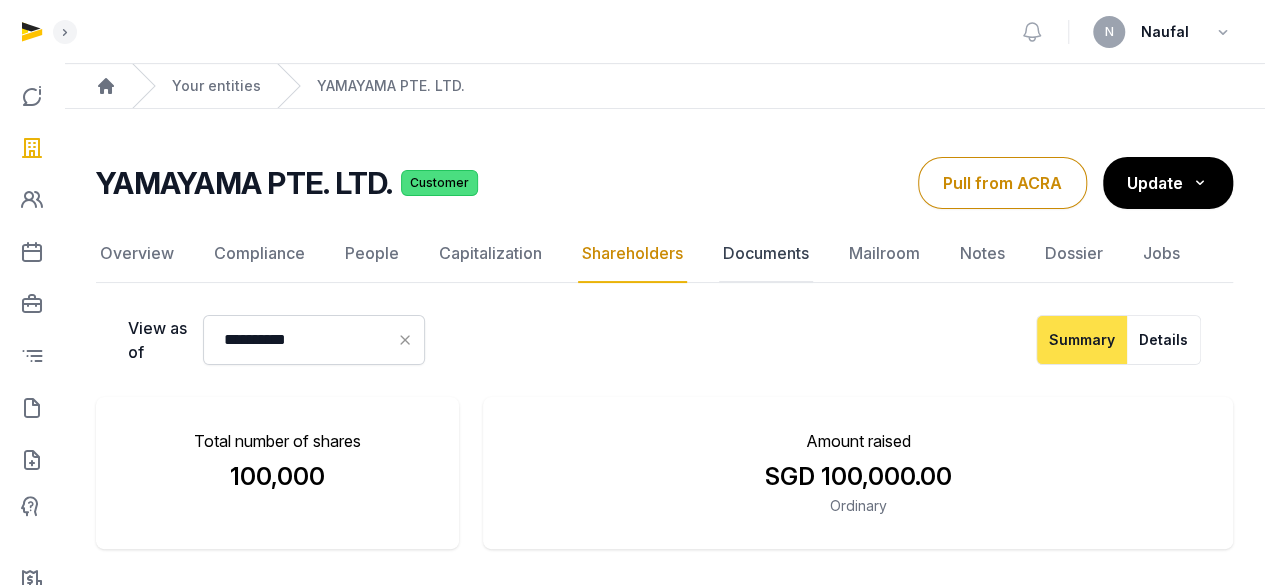 click on "Documents" 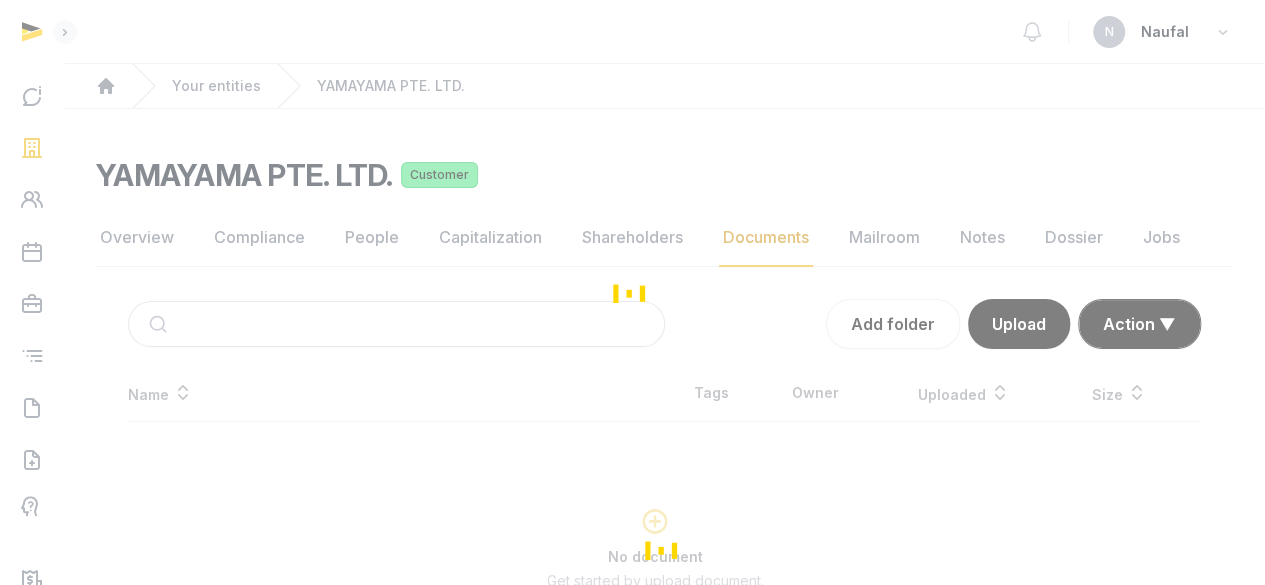 click at bounding box center [632, 292] 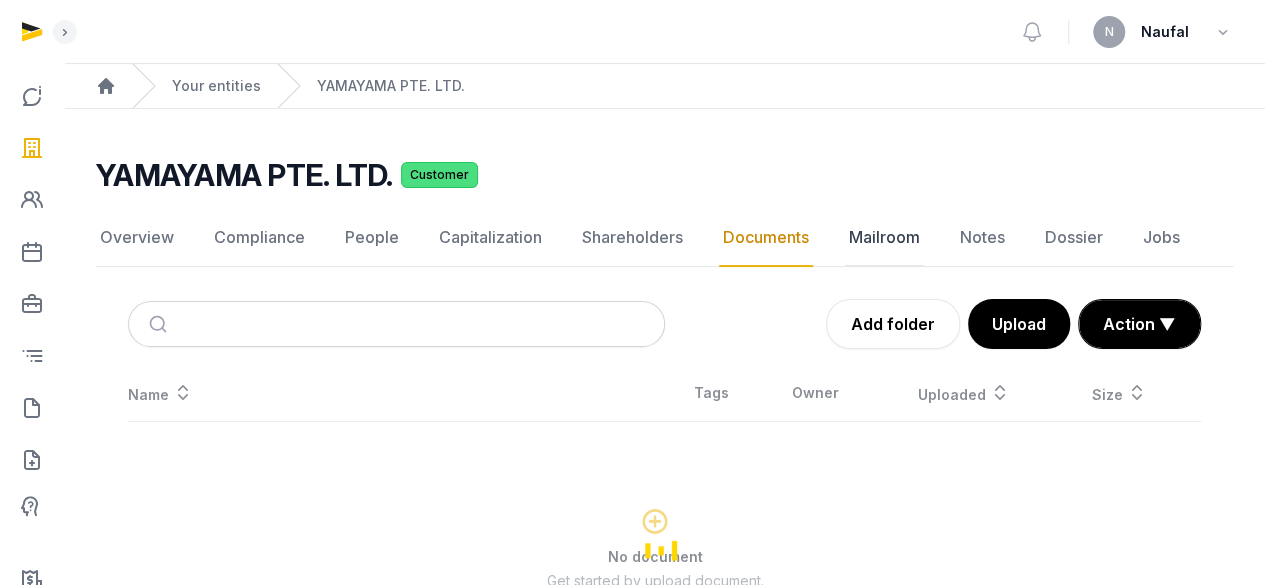 click on "Mailroom" 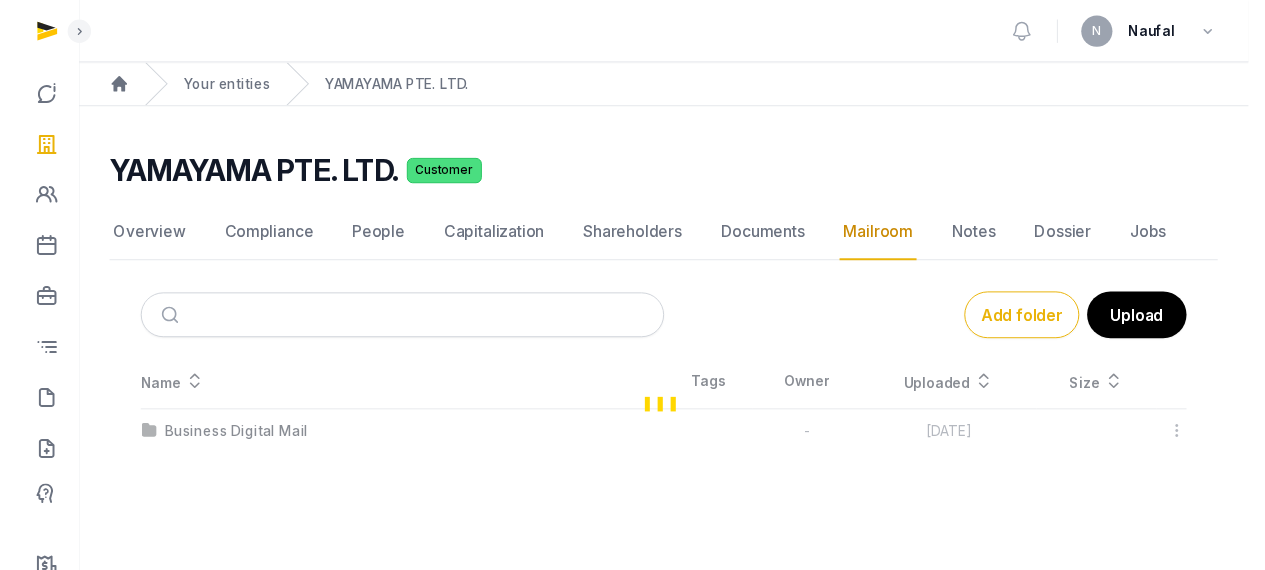 scroll, scrollTop: 0, scrollLeft: 0, axis: both 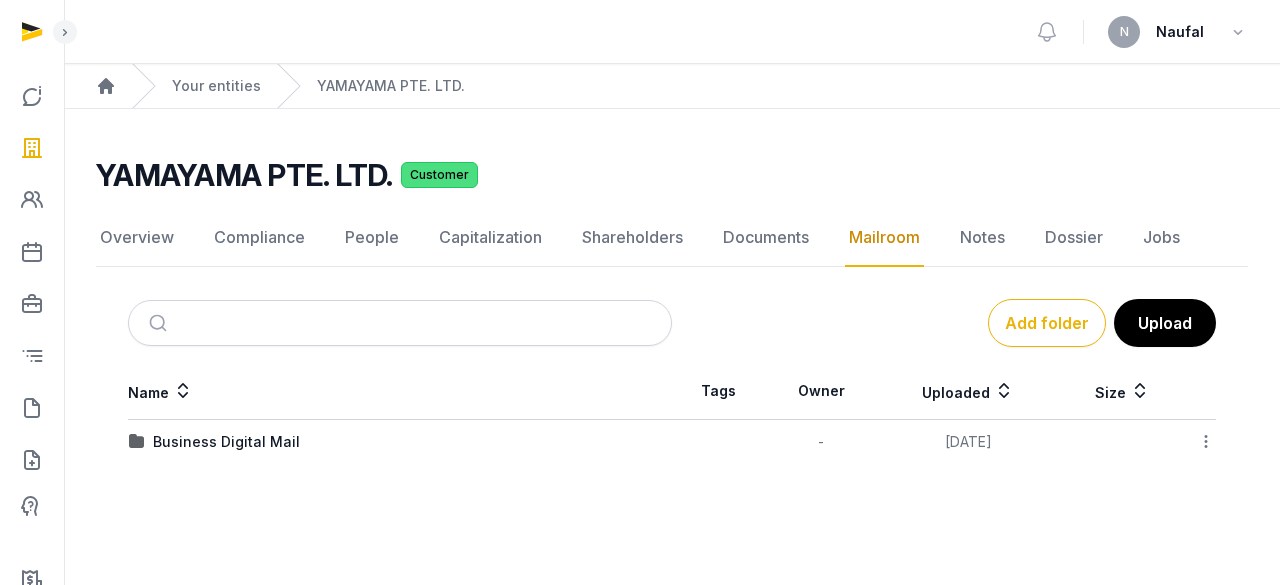 click on "Business Digital Mail" at bounding box center (400, 442) 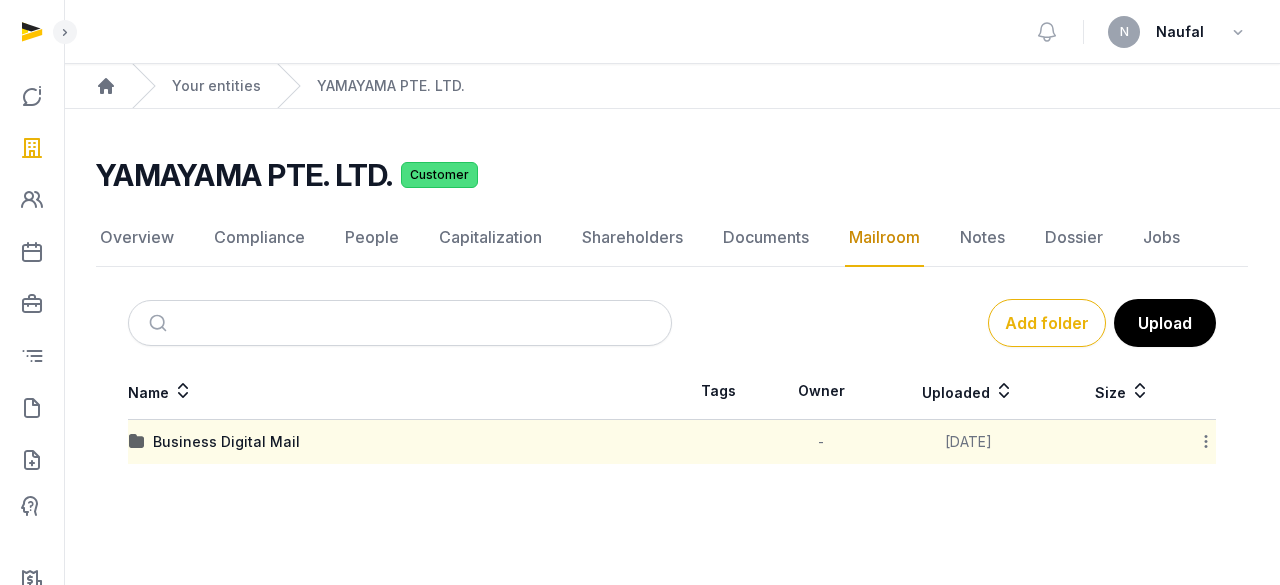 click on "Business Digital Mail" at bounding box center (226, 442) 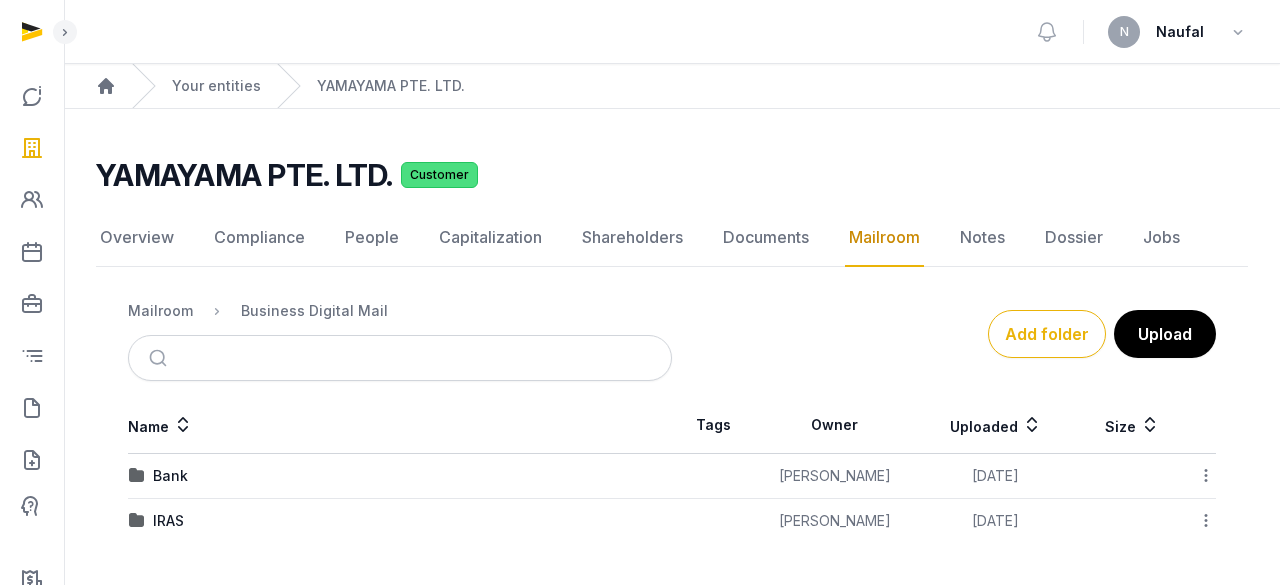 click on "Bank" at bounding box center (170, 476) 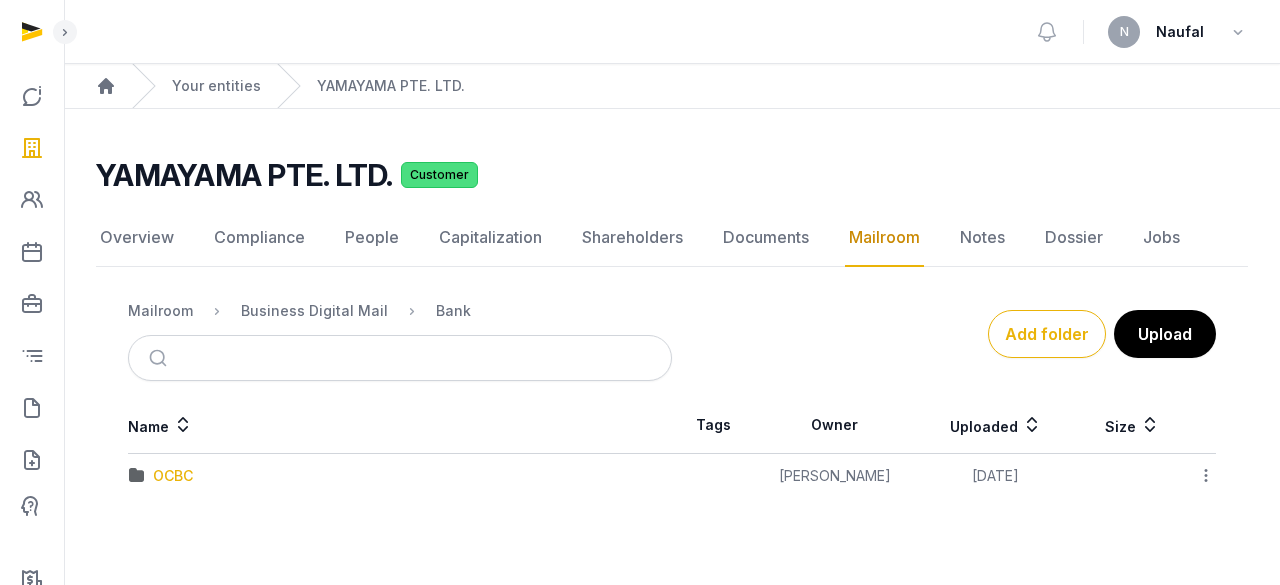 click on "OCBC" at bounding box center (173, 476) 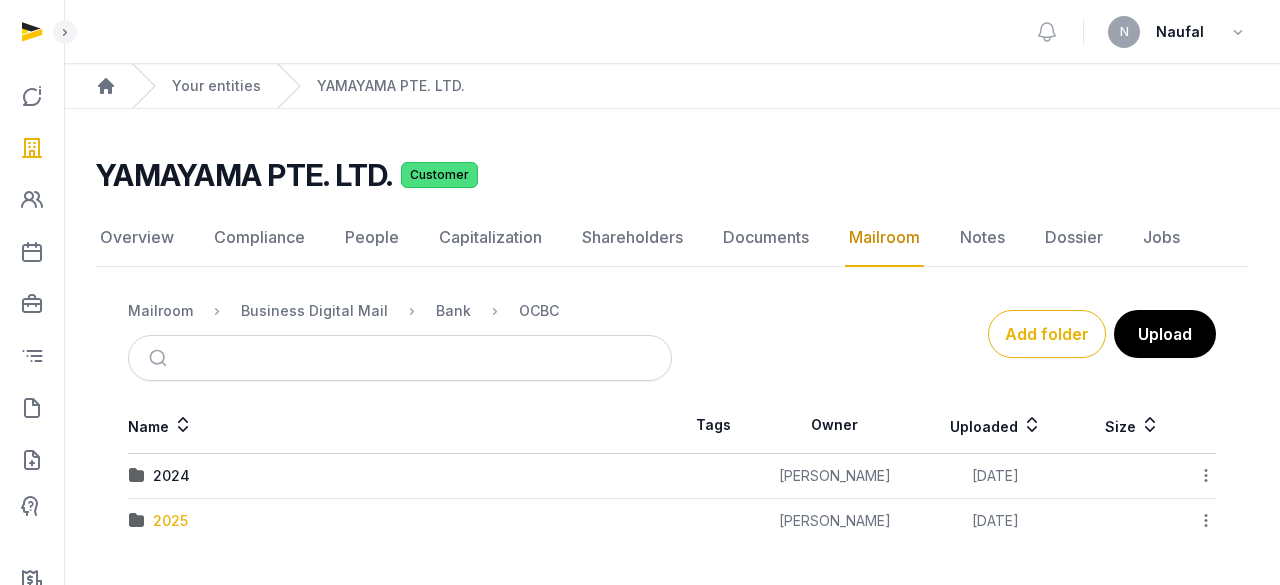 click on "2025" at bounding box center (170, 521) 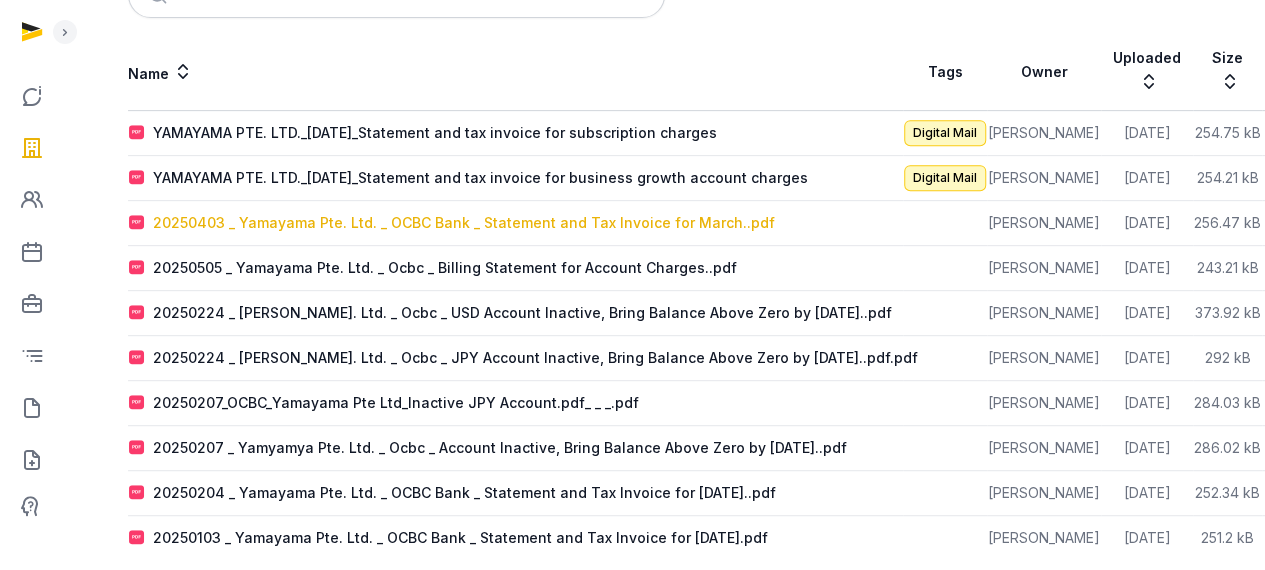 scroll, scrollTop: 388, scrollLeft: 0, axis: vertical 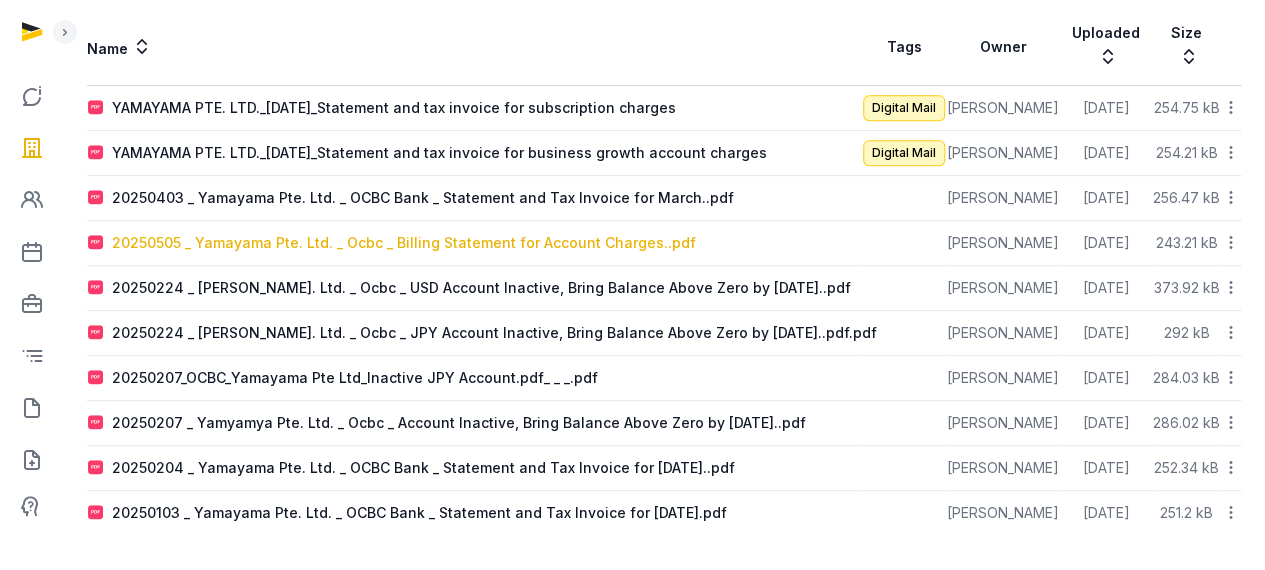 click on "20250505 _ Yamayama Pte. Ltd. _ Ocbc _ Billing Statement for Account Charges..pdf" at bounding box center (404, 243) 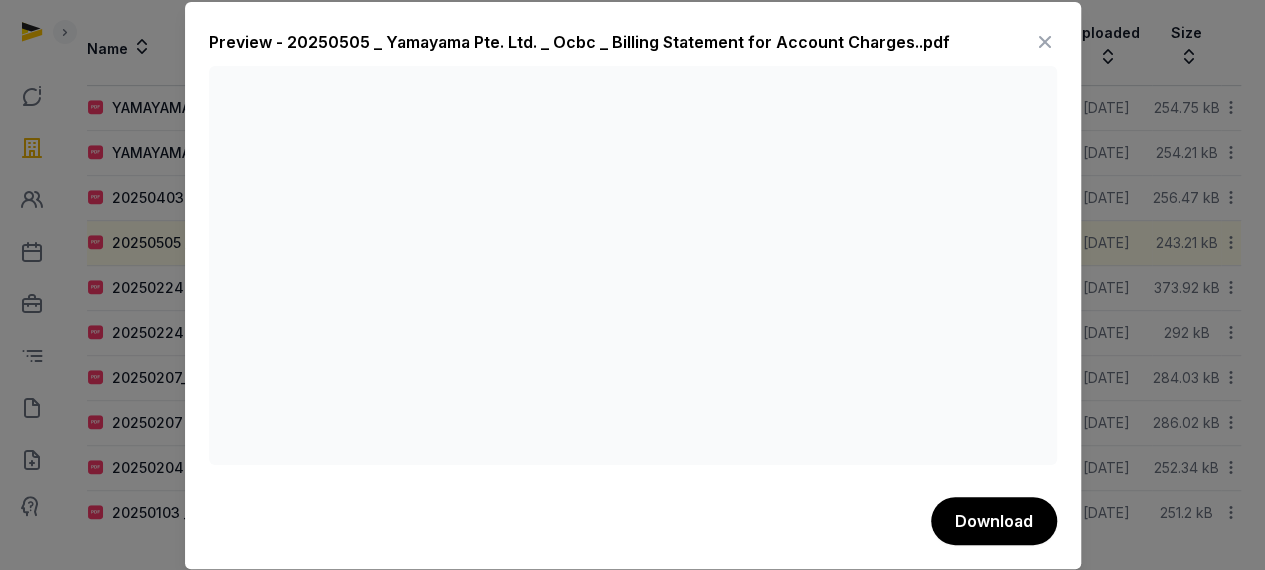 click at bounding box center (1045, 42) 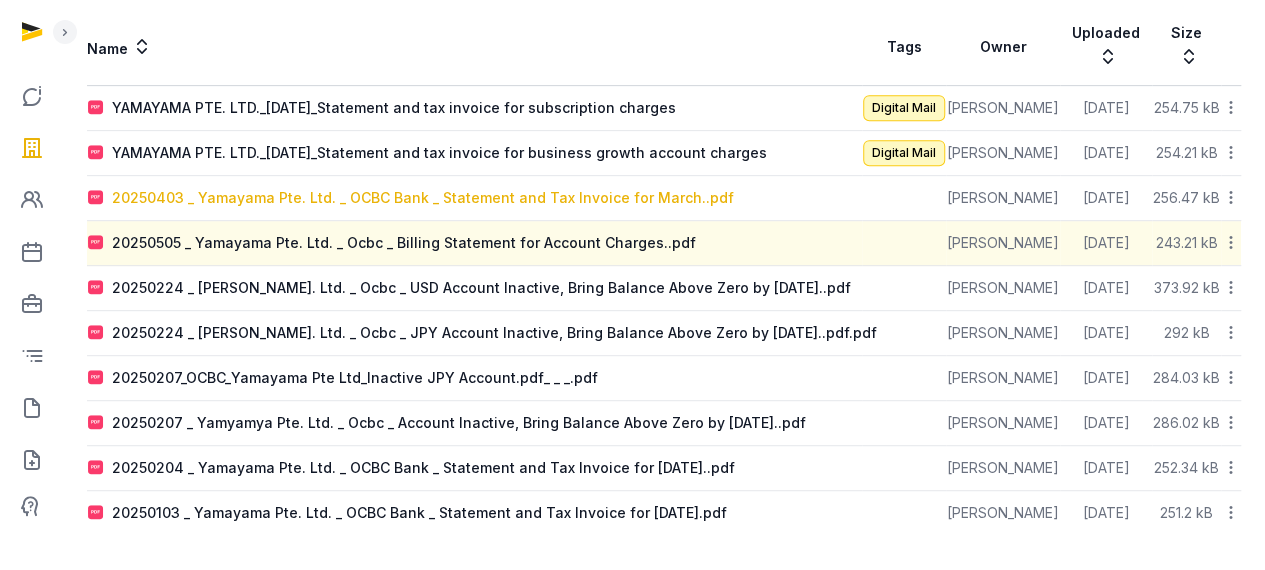 click on "20250403 _ Yamayama Pte. Ltd. _ OCBC Bank _ Statement and Tax Invoice for March..pdf" at bounding box center [423, 198] 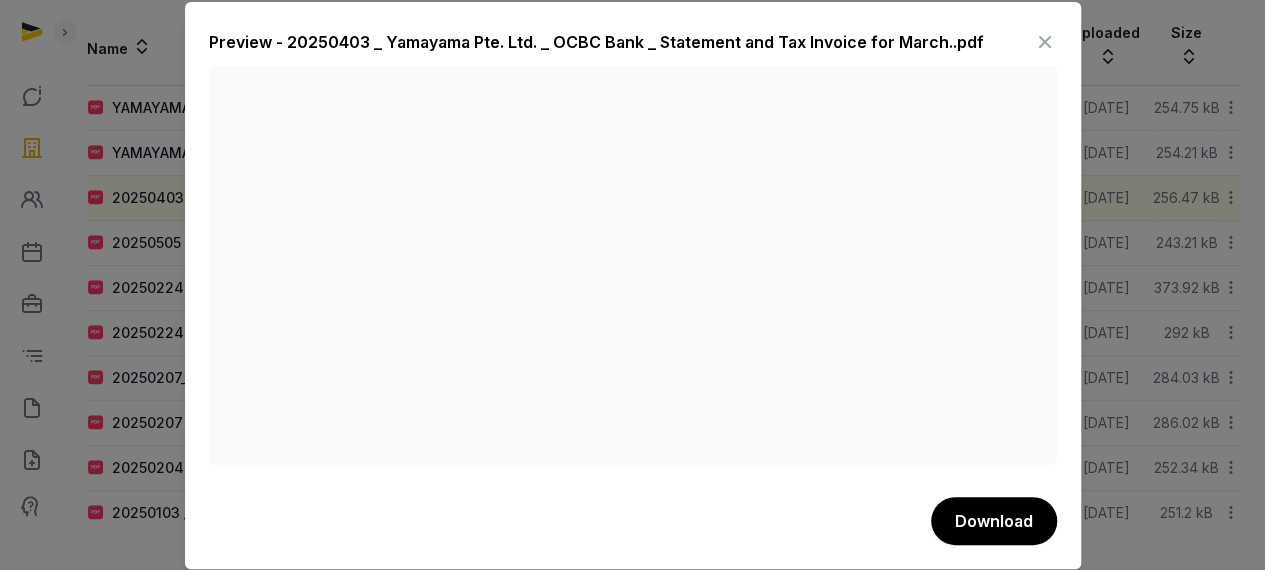 click at bounding box center [1045, 42] 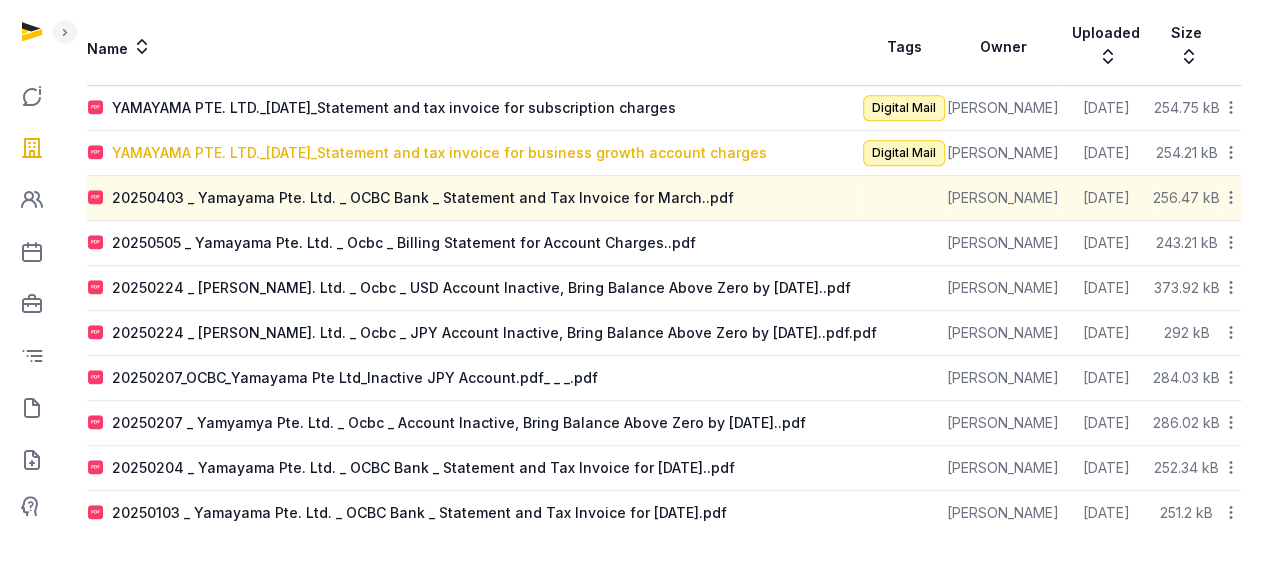click on "YAMAYAMA PTE. LTD._[DATE]_Statement and tax invoice for business growth account charges" at bounding box center [439, 153] 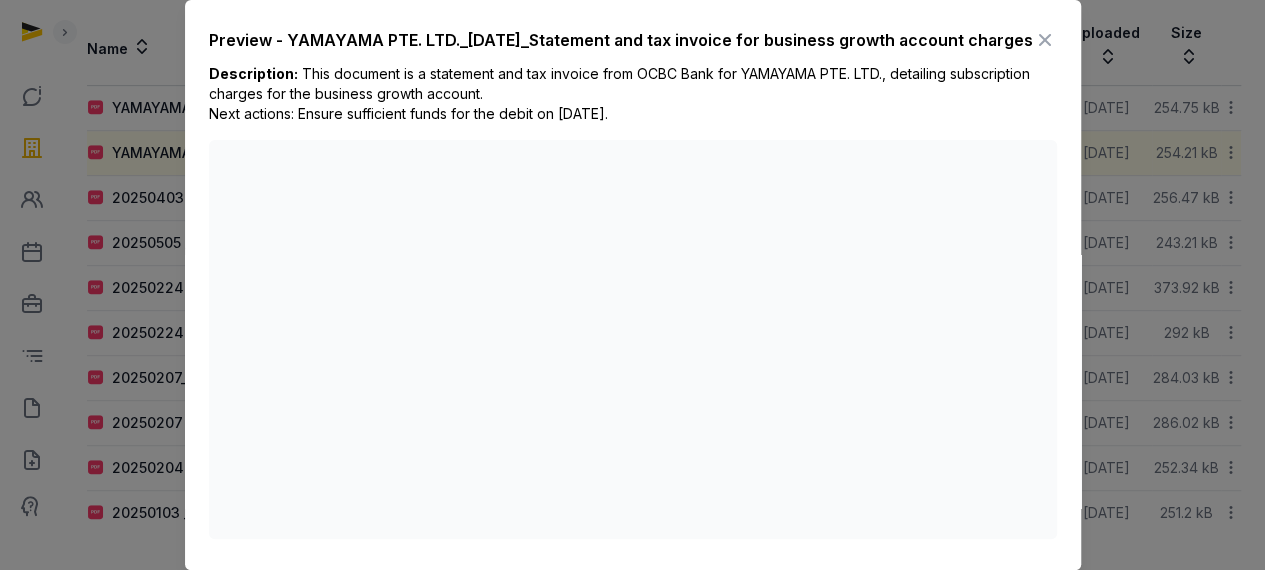 click at bounding box center (1045, 40) 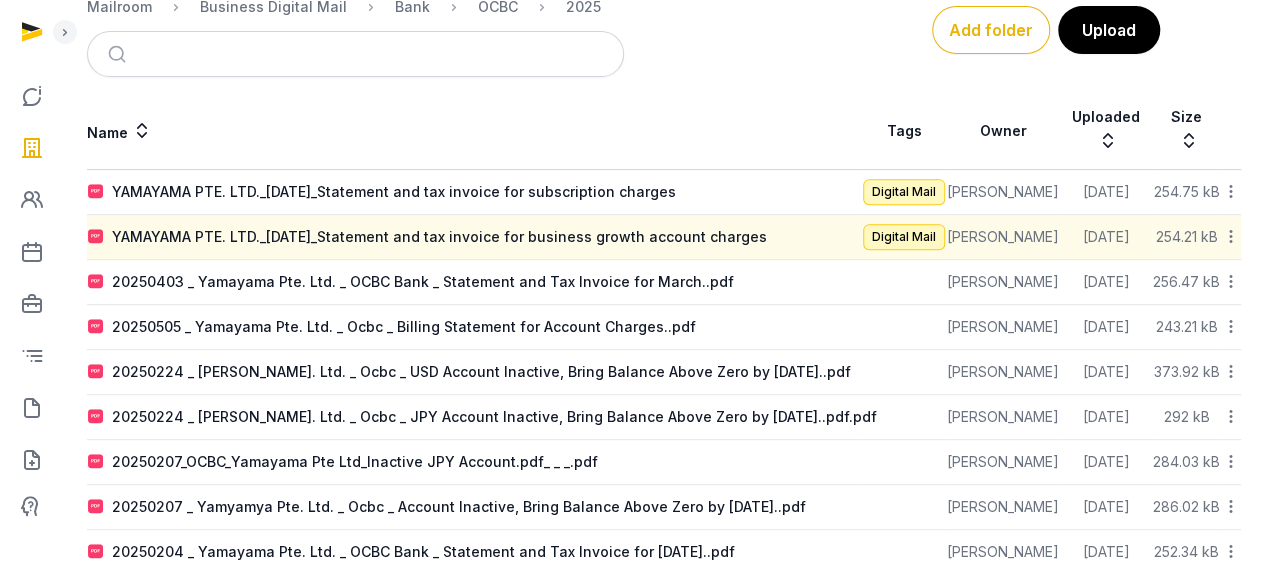 scroll, scrollTop: 188, scrollLeft: 41, axis: both 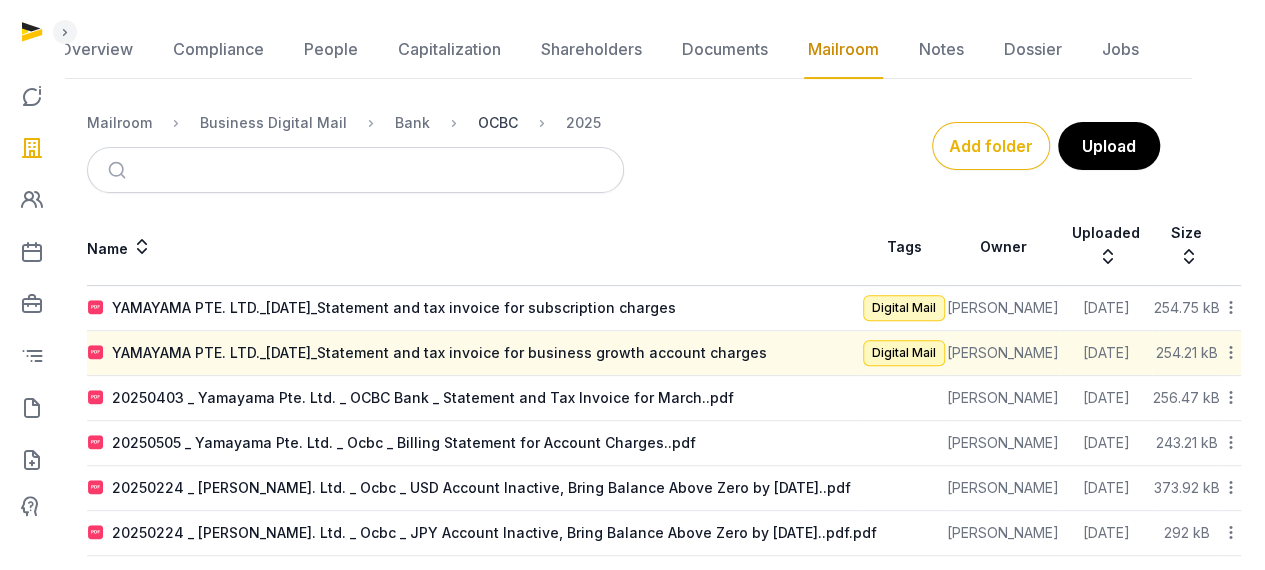 click on "OCBC" at bounding box center [498, 123] 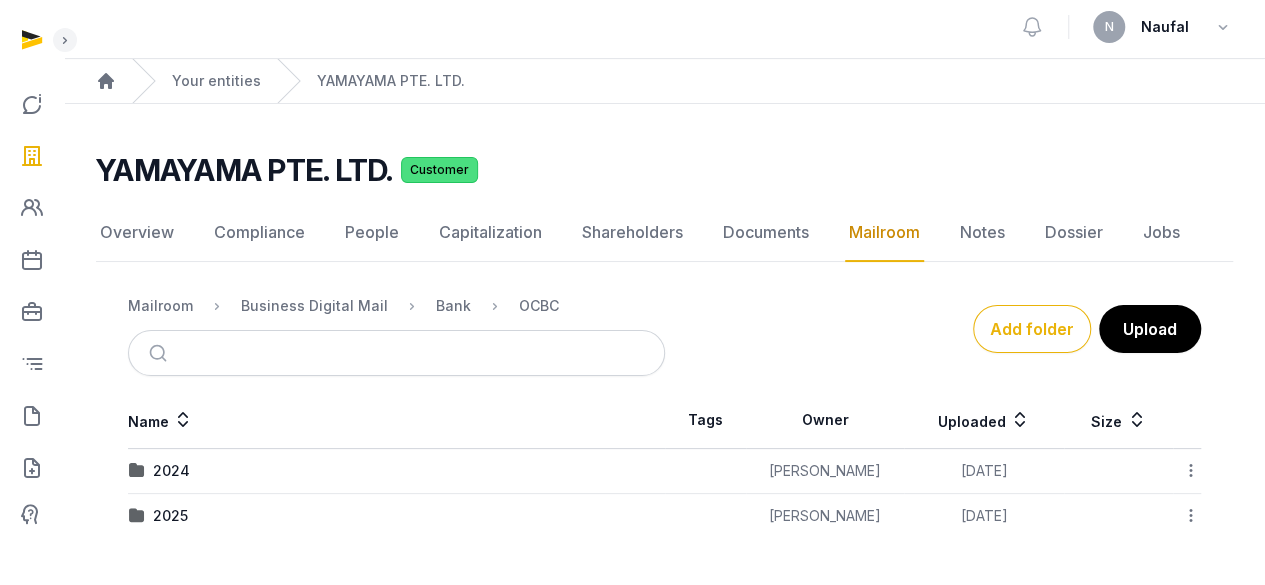 scroll, scrollTop: 0, scrollLeft: 0, axis: both 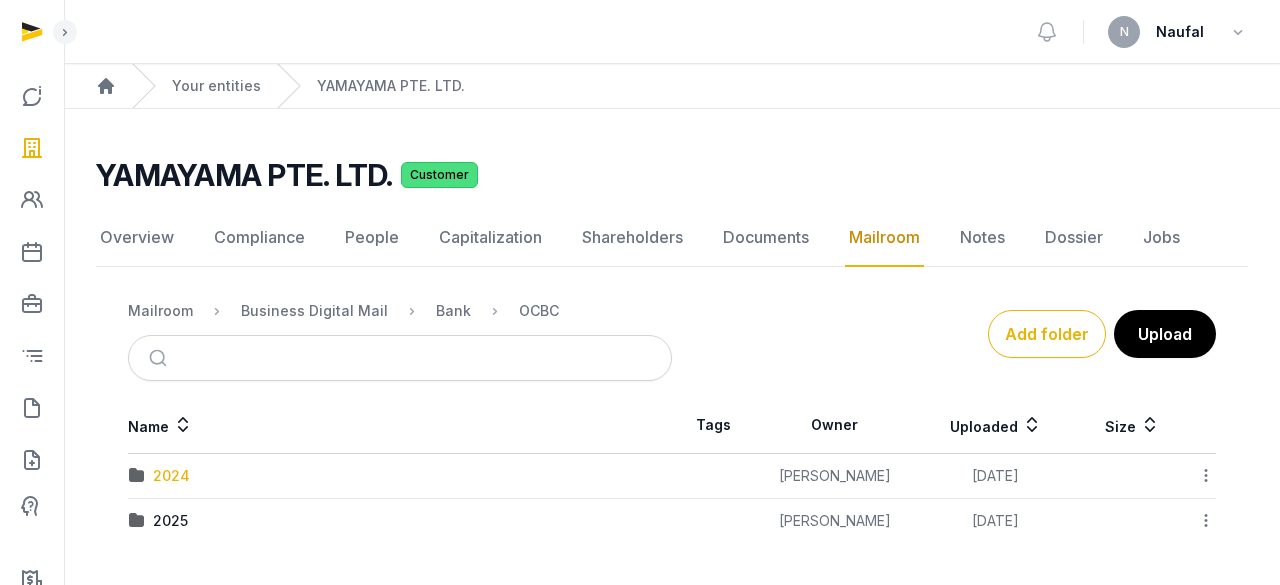 click on "2024" at bounding box center [171, 476] 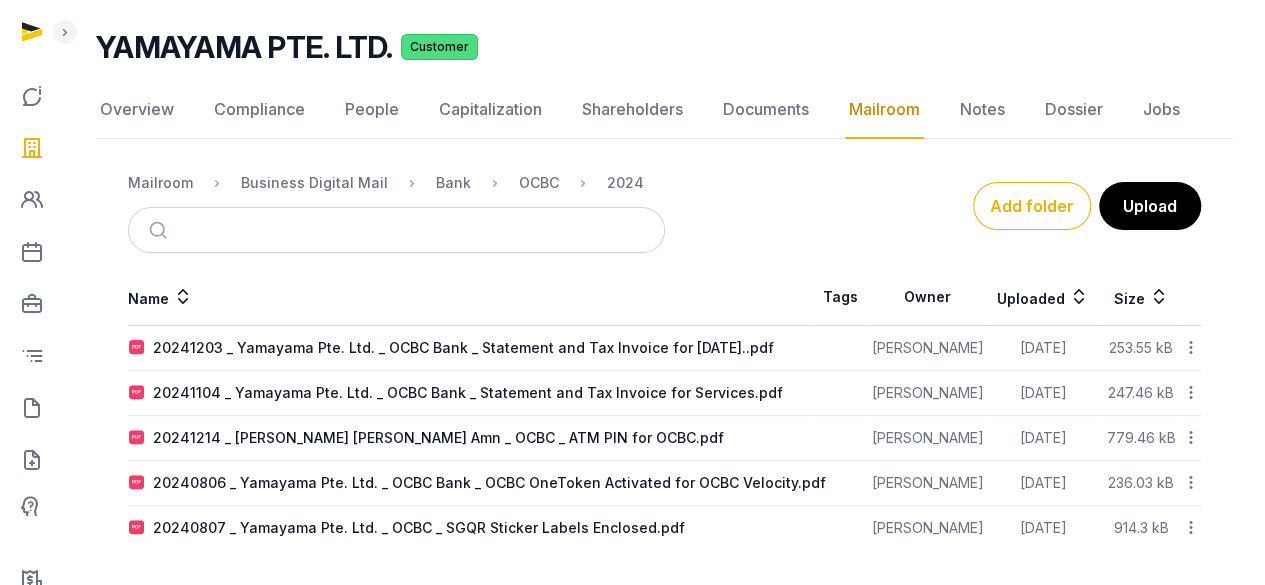 scroll, scrollTop: 130, scrollLeft: 0, axis: vertical 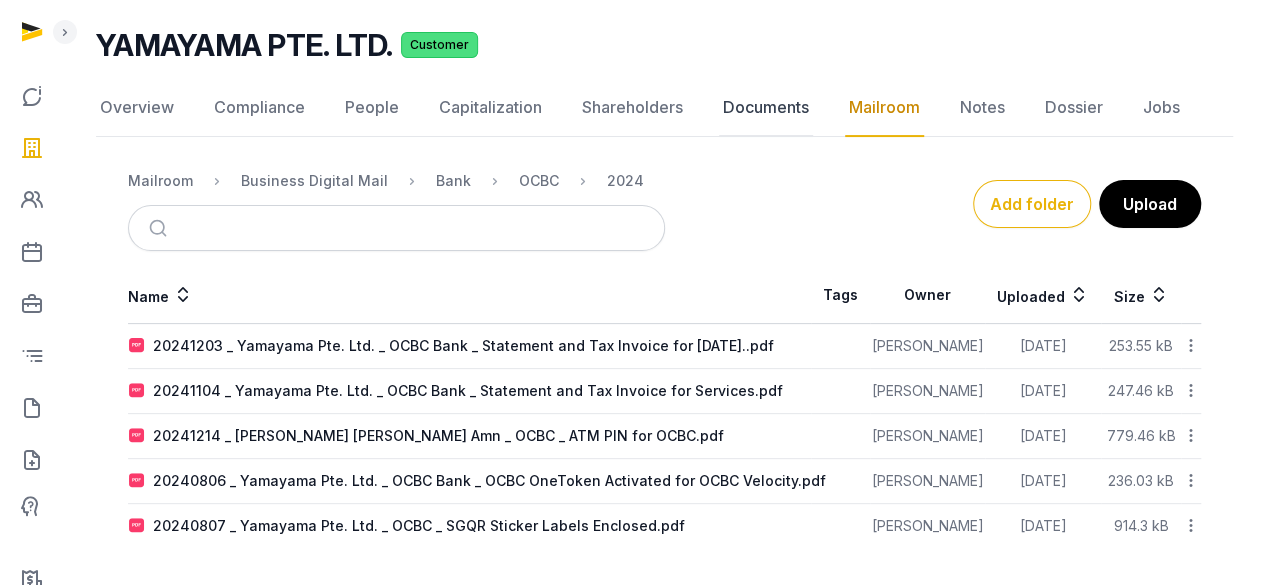 click on "Documents" 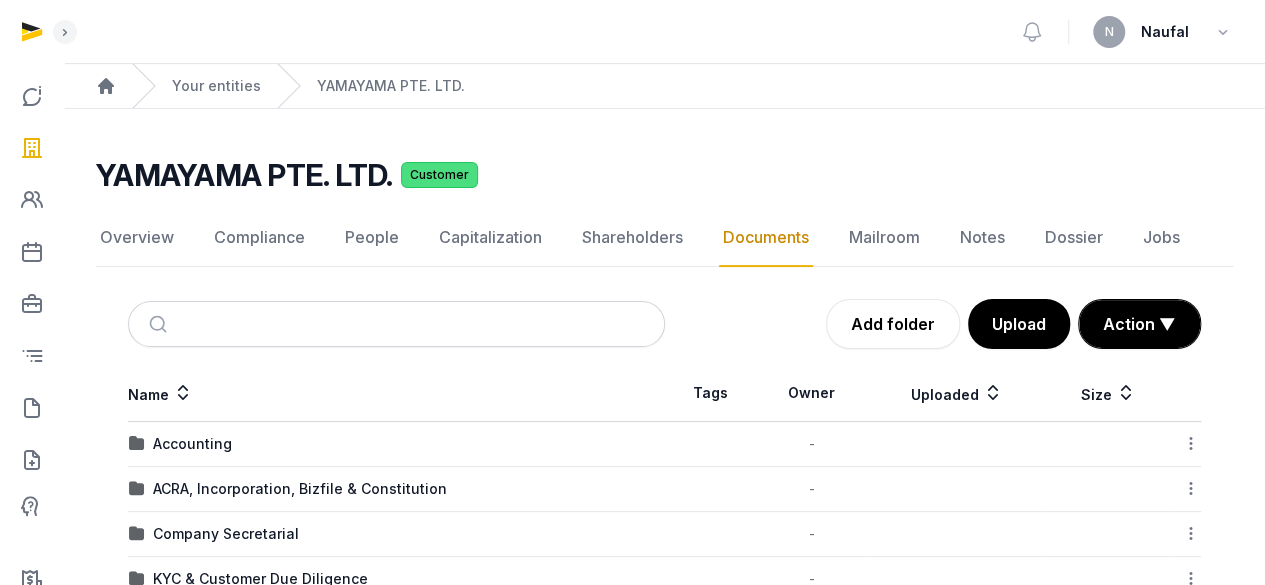 scroll, scrollTop: 100, scrollLeft: 0, axis: vertical 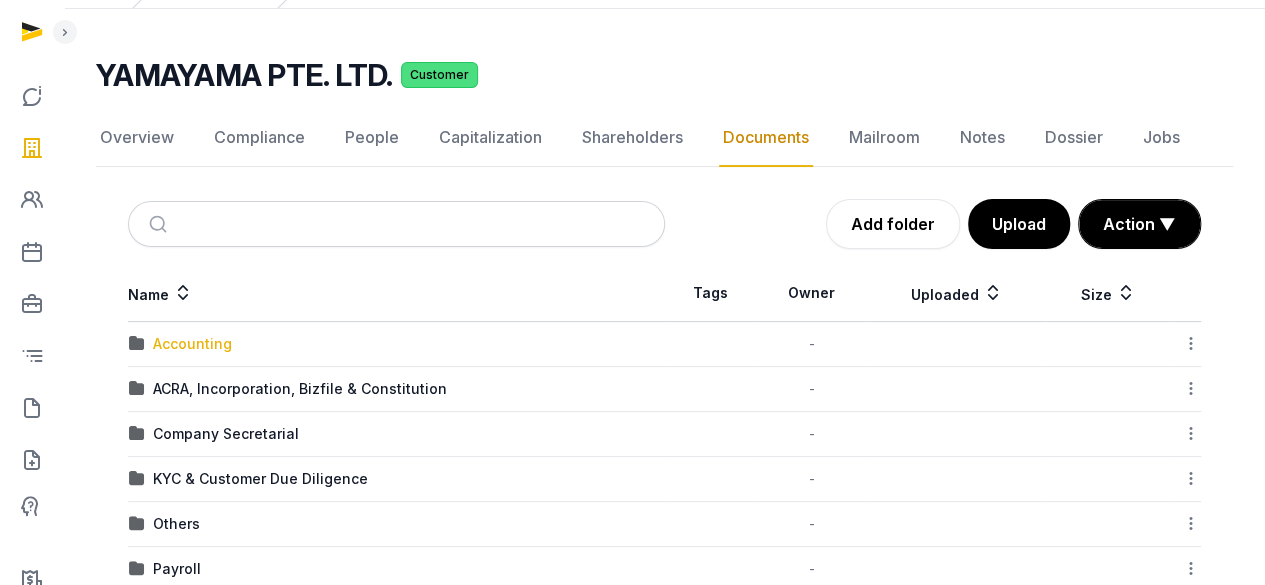 click on "Accounting" at bounding box center (192, 344) 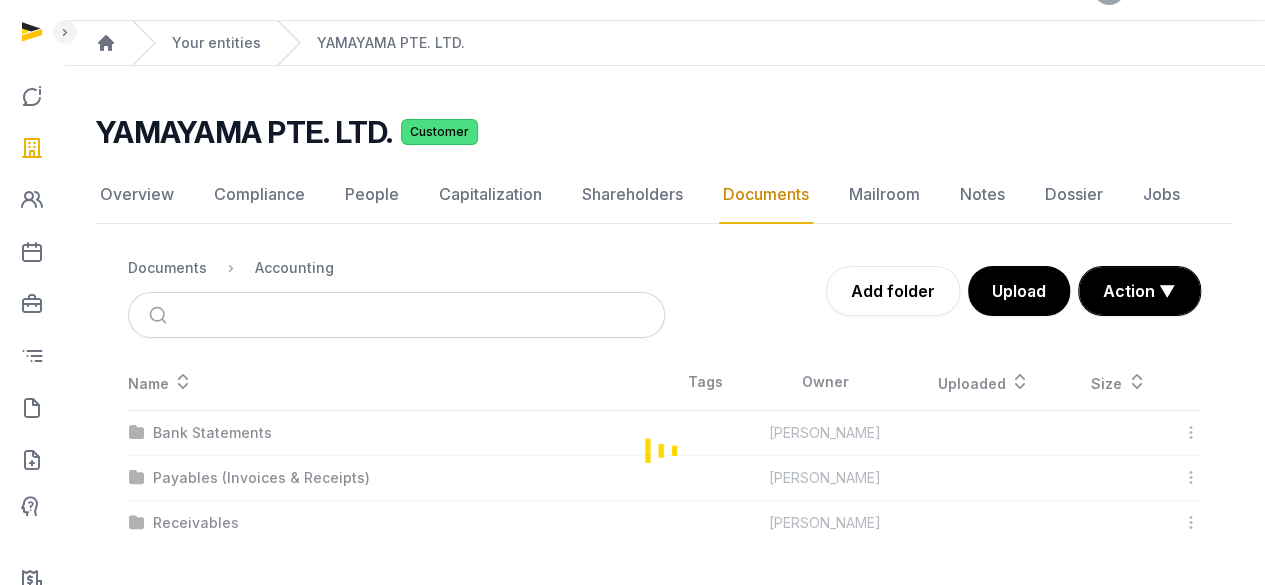 scroll, scrollTop: 40, scrollLeft: 0, axis: vertical 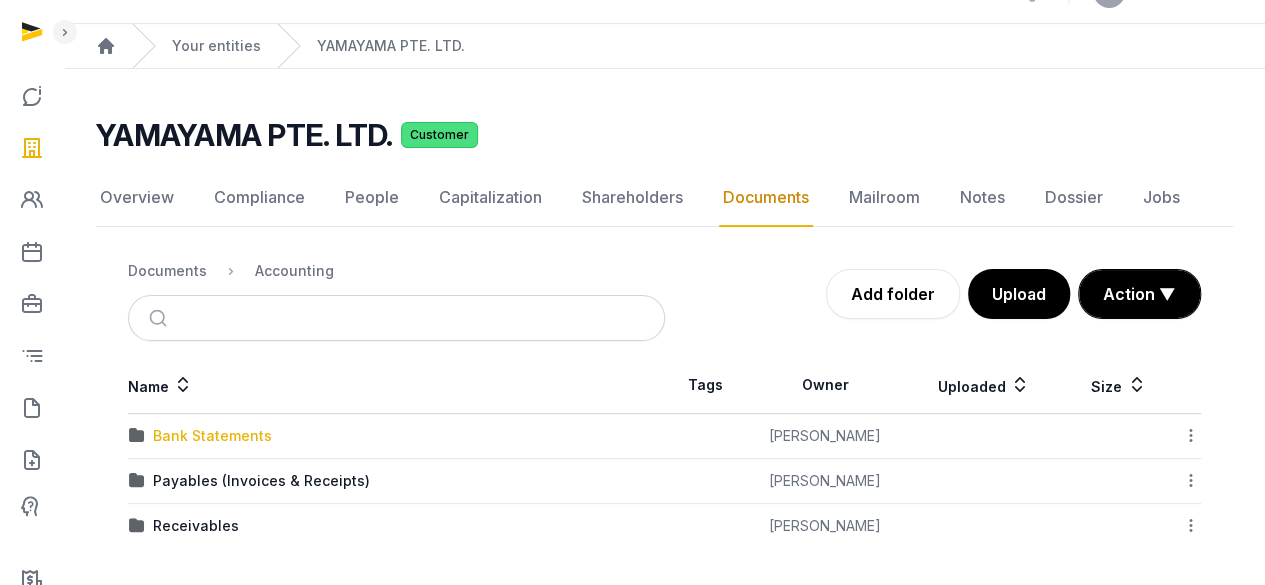 click on "Bank Statements" at bounding box center (212, 436) 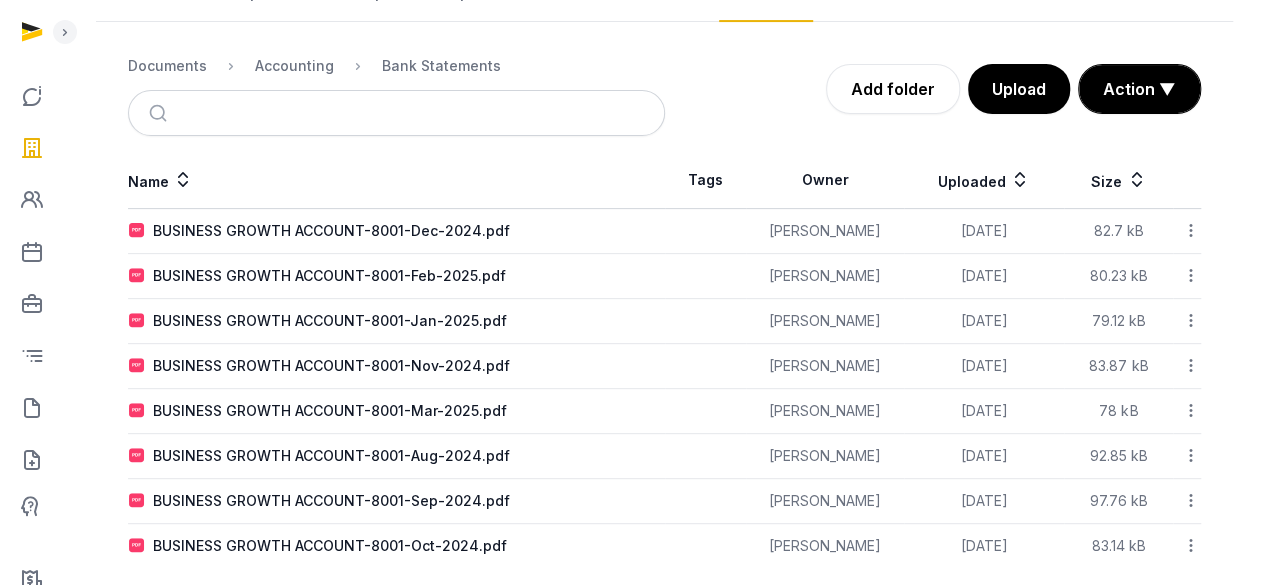 scroll, scrollTop: 264, scrollLeft: 0, axis: vertical 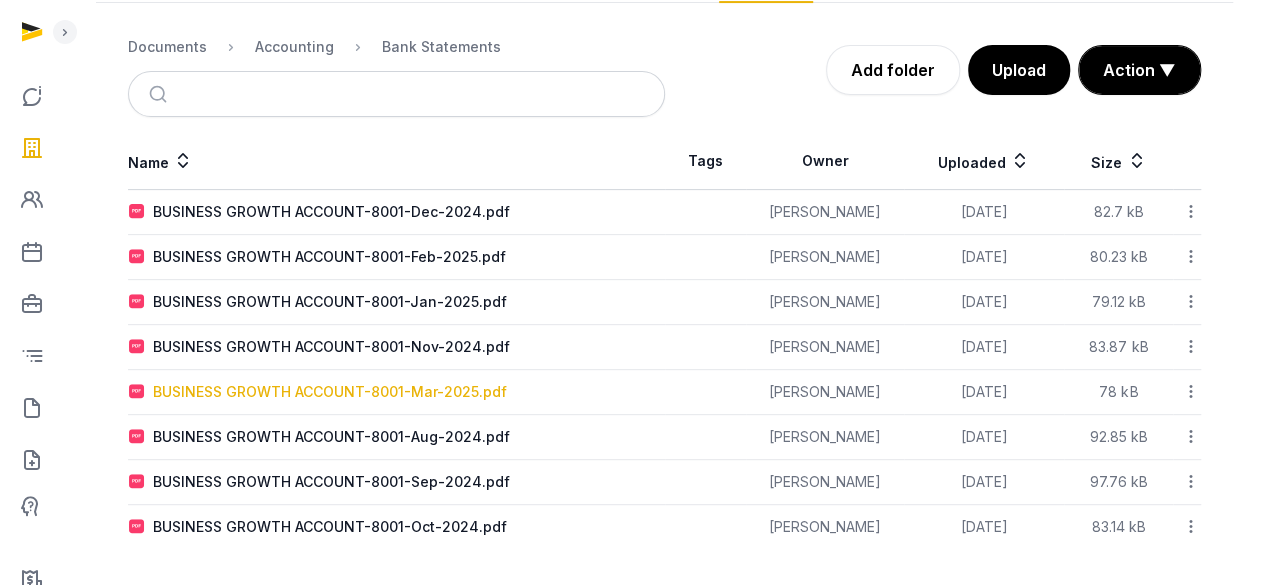 click on "BUSINESS GROWTH ACCOUNT-8001-Mar-2025.pdf" at bounding box center (330, 392) 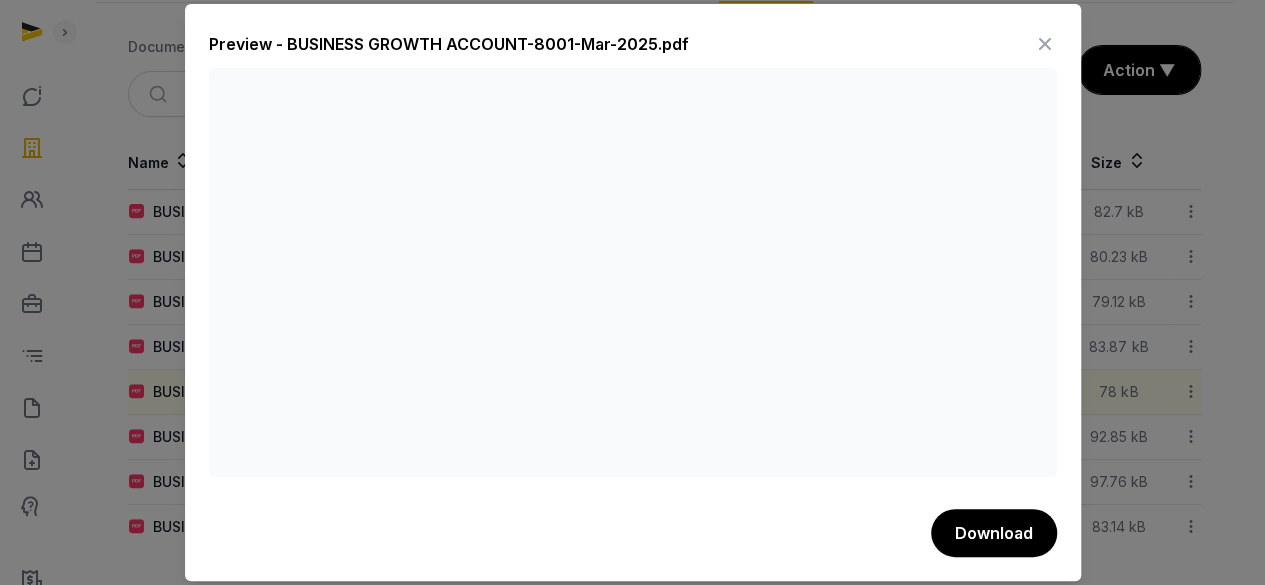 click at bounding box center (1045, 44) 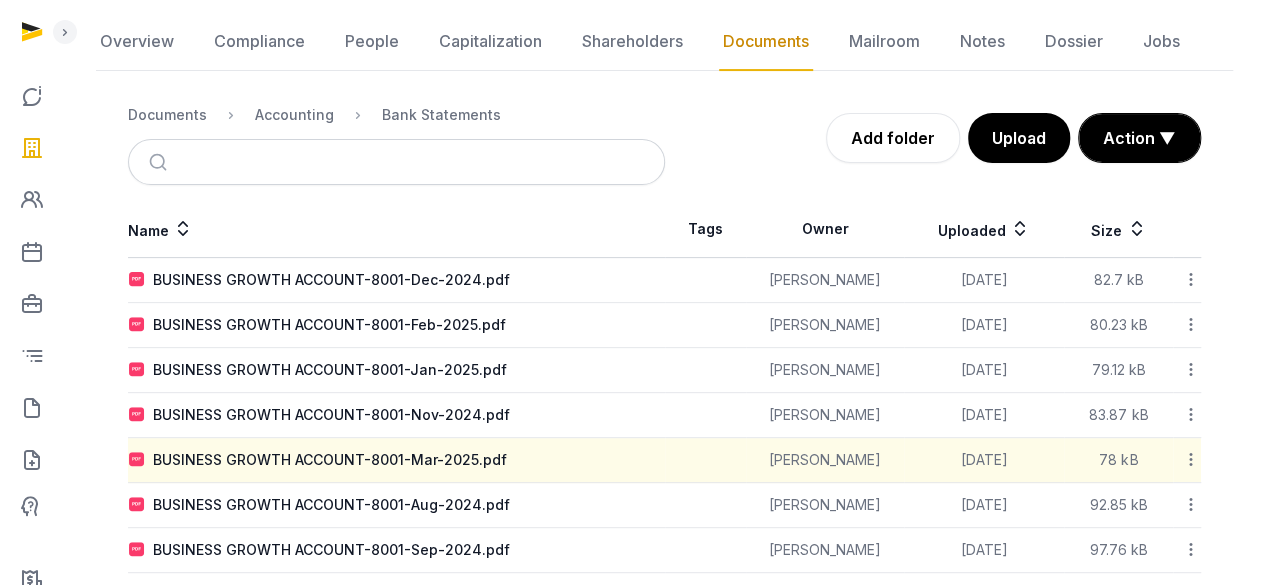 scroll, scrollTop: 164, scrollLeft: 0, axis: vertical 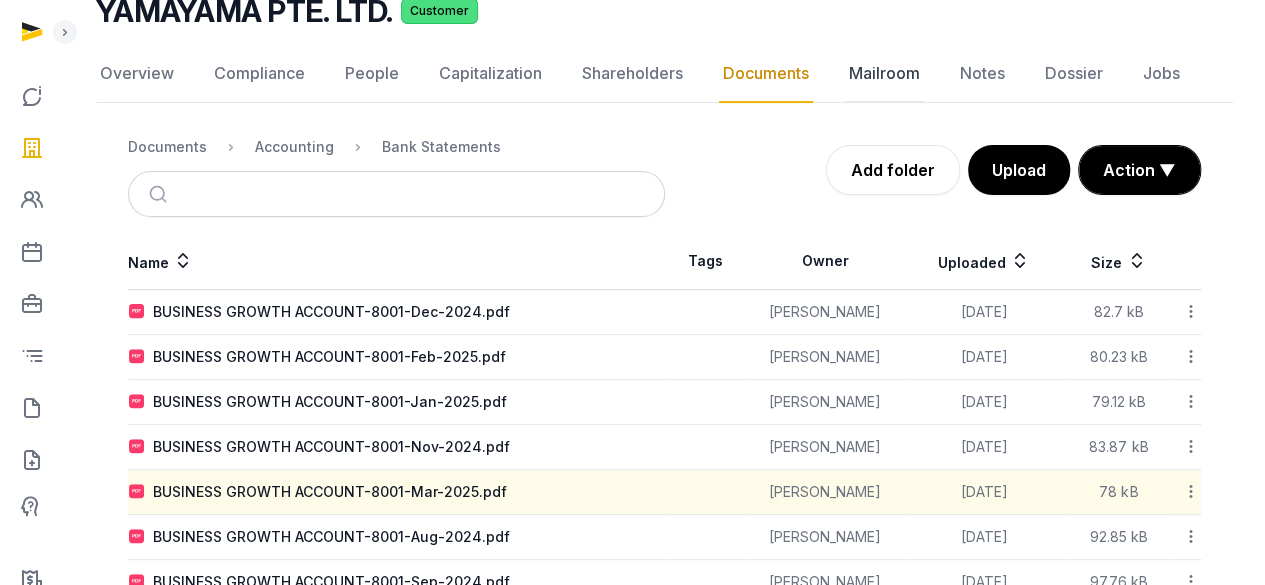 click on "Mailroom" 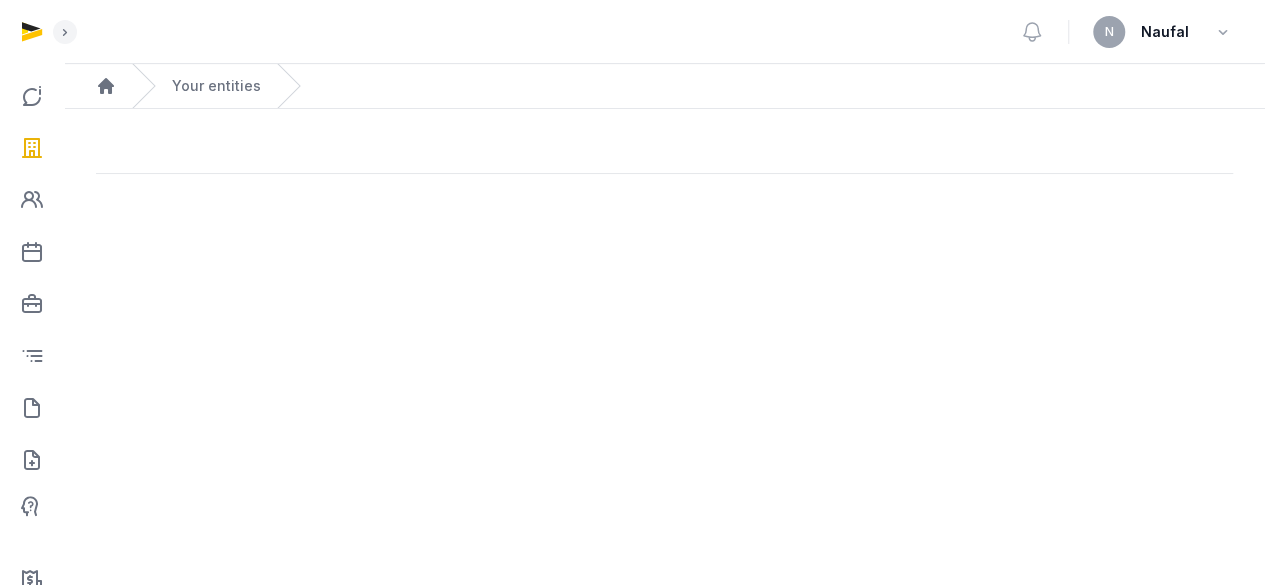 scroll, scrollTop: 0, scrollLeft: 0, axis: both 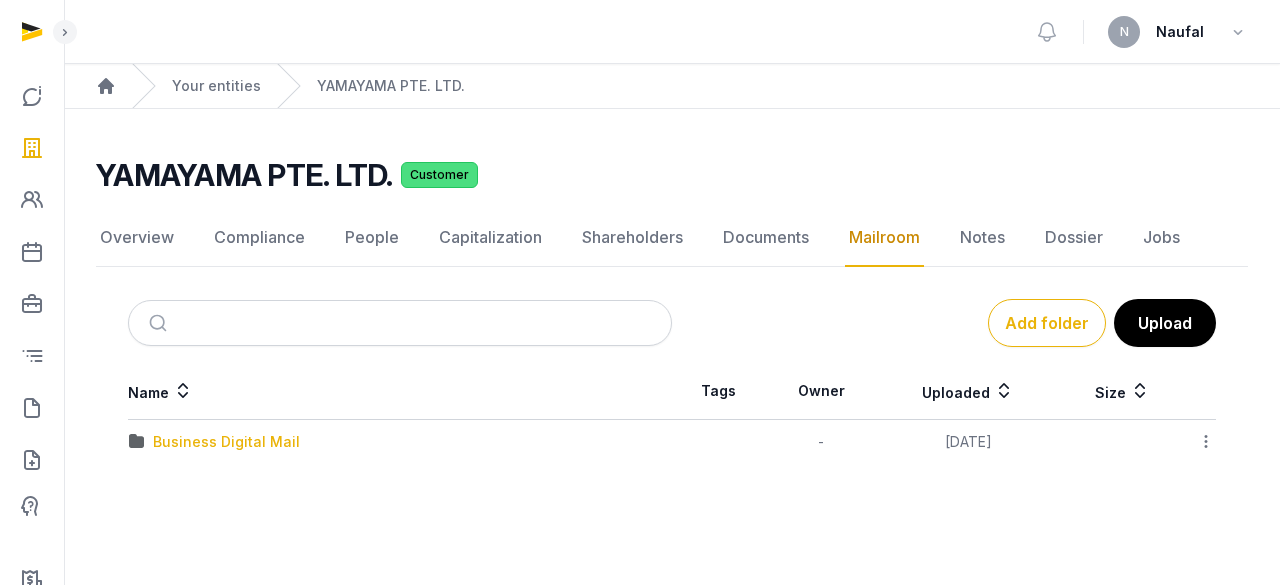 click on "Business Digital Mail" at bounding box center [226, 442] 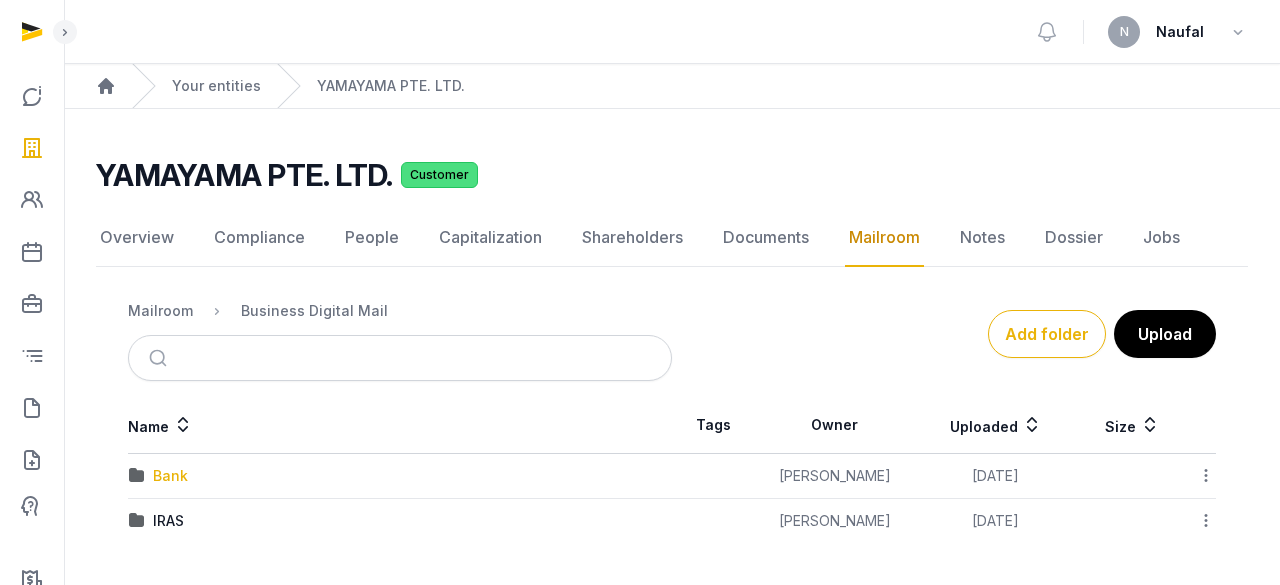 click on "Bank" at bounding box center (170, 476) 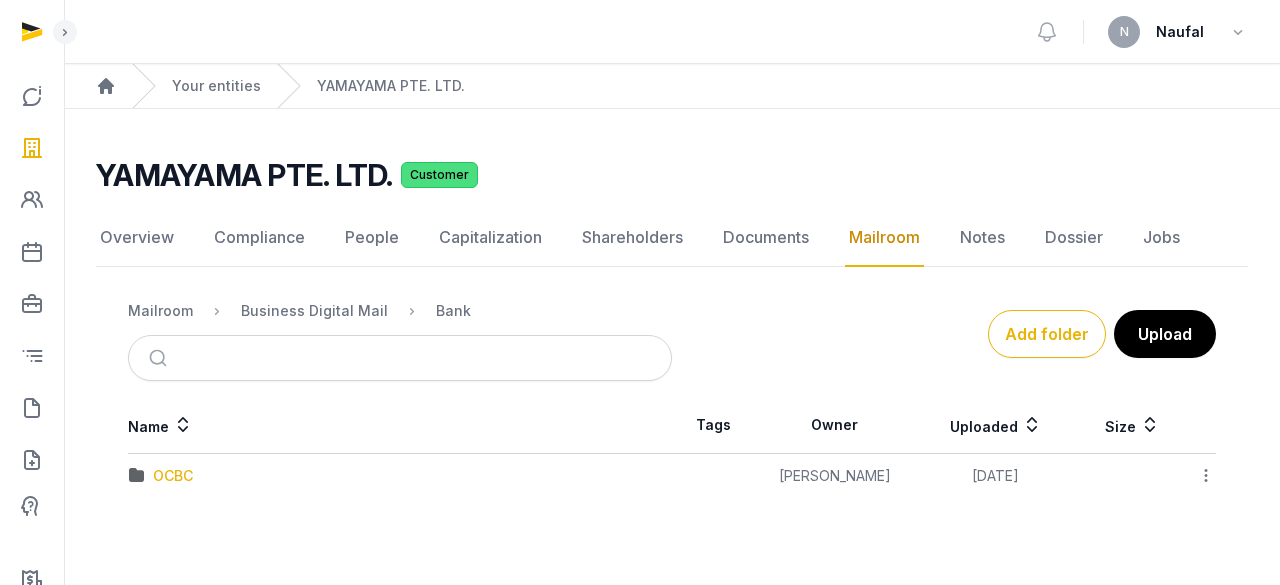click on "OCBC" at bounding box center (173, 476) 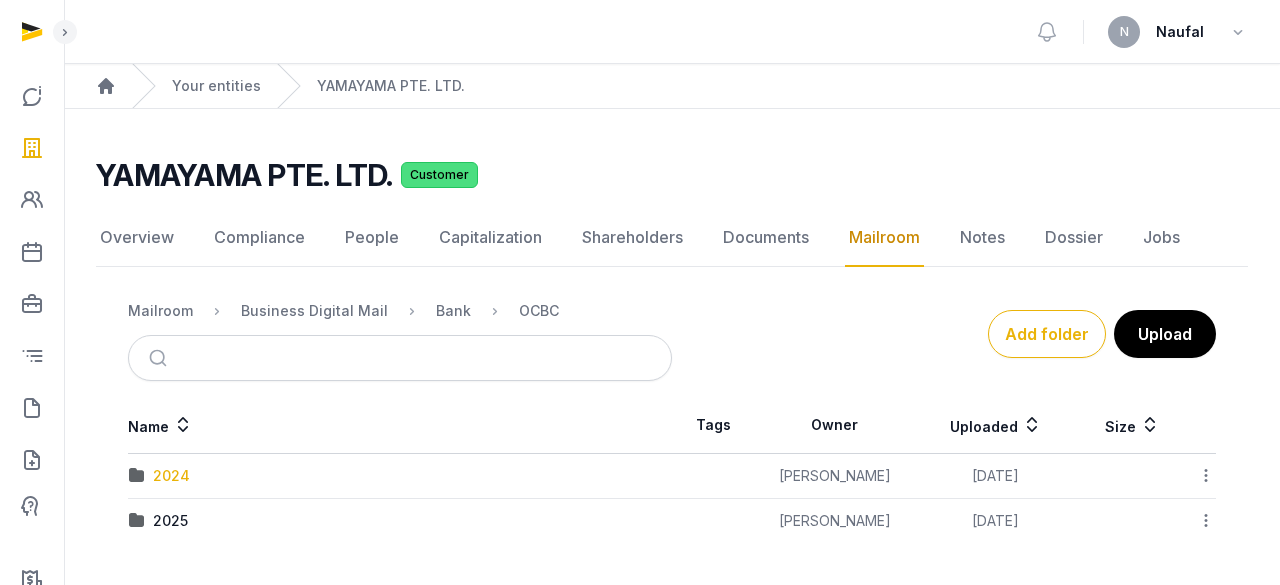 click on "2024" at bounding box center (171, 476) 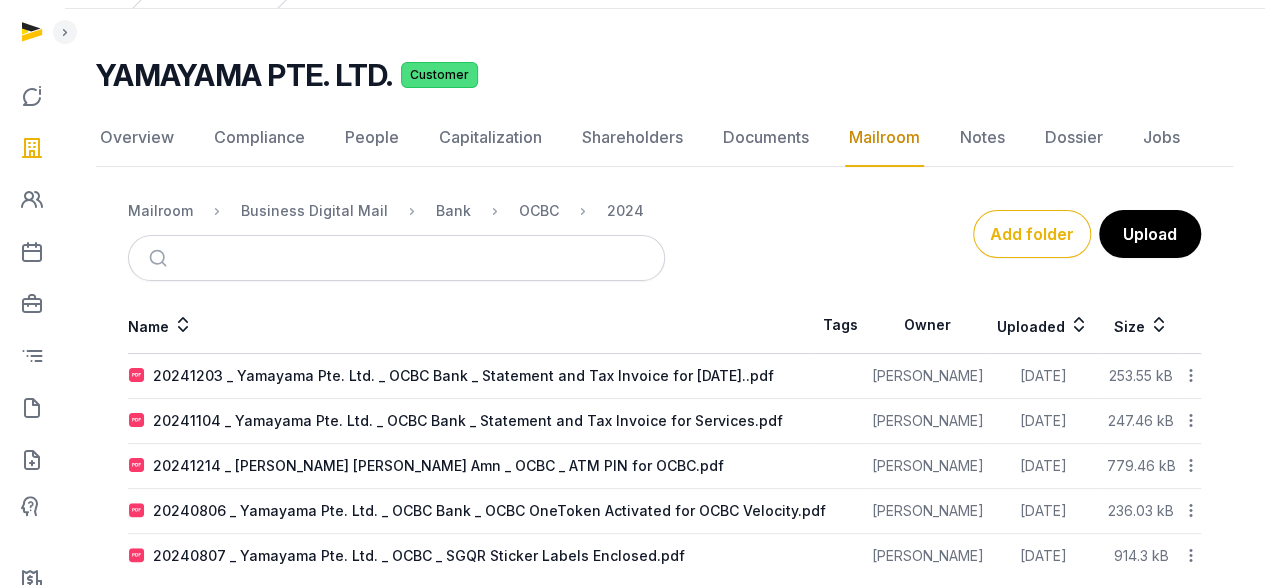 scroll, scrollTop: 130, scrollLeft: 0, axis: vertical 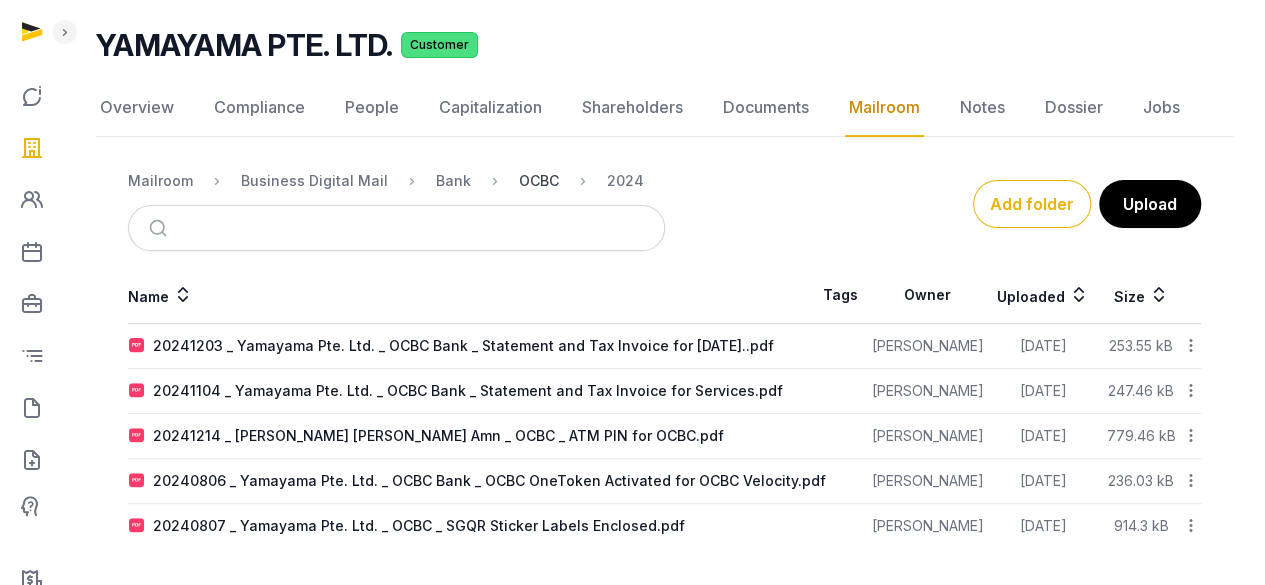 click on "OCBC" at bounding box center (539, 181) 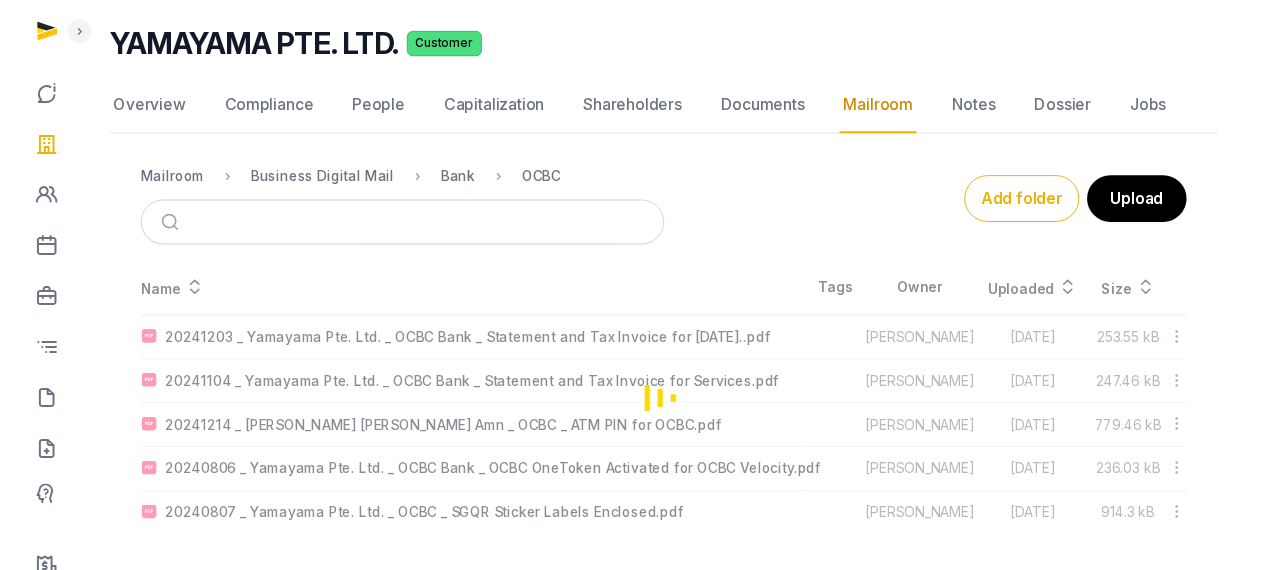 scroll, scrollTop: 0, scrollLeft: 0, axis: both 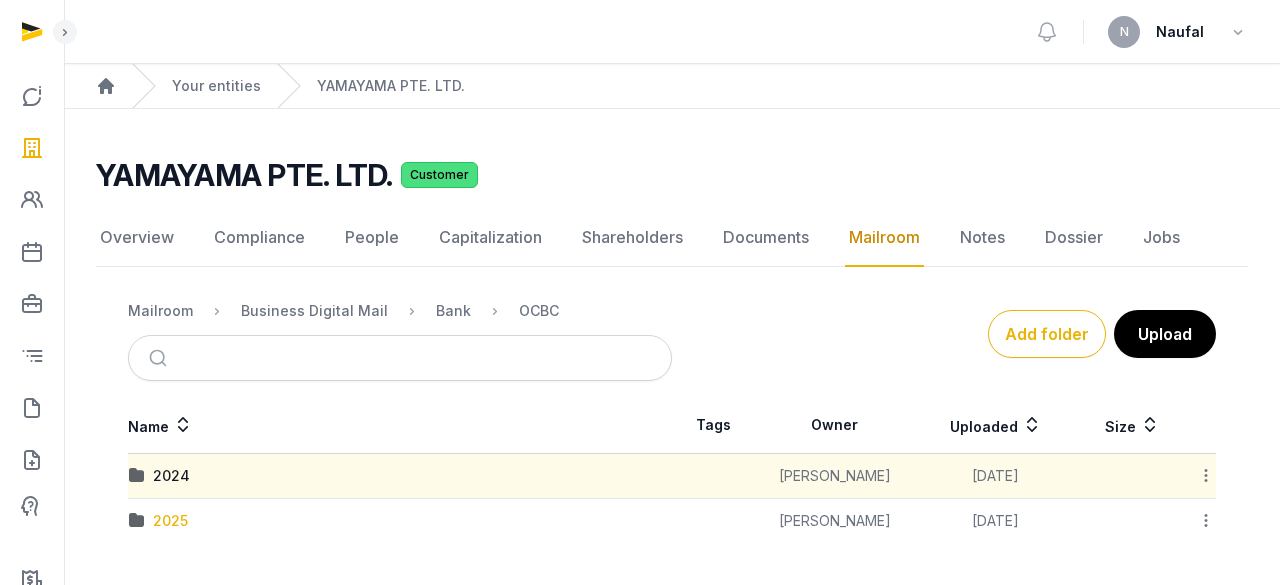click on "2025" at bounding box center (170, 521) 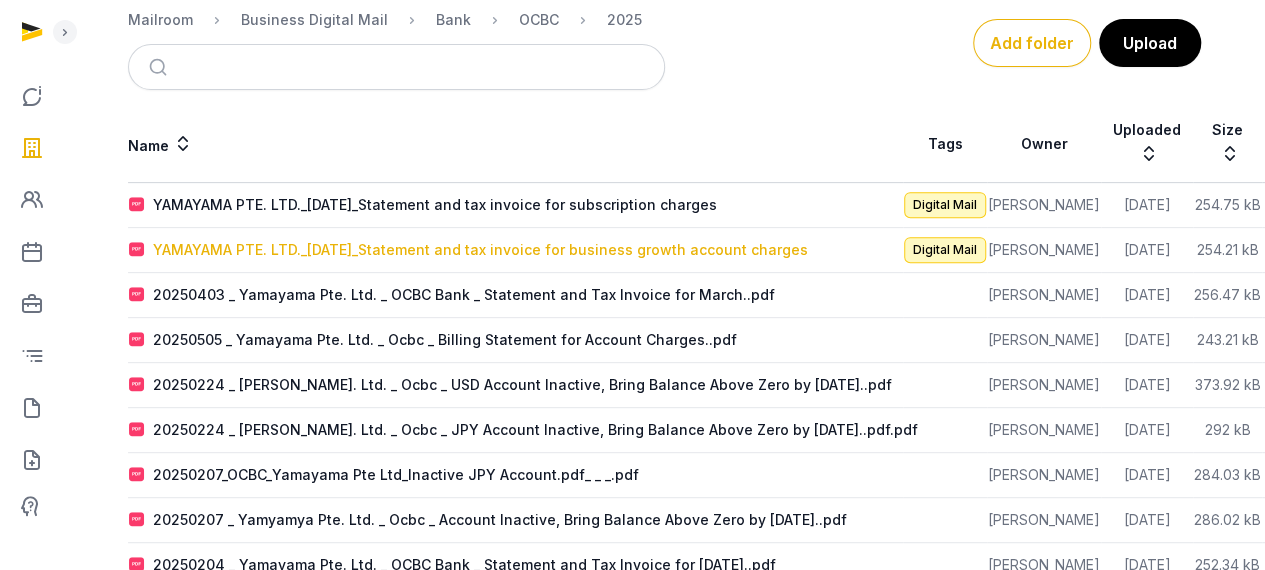 scroll, scrollTop: 88, scrollLeft: 0, axis: vertical 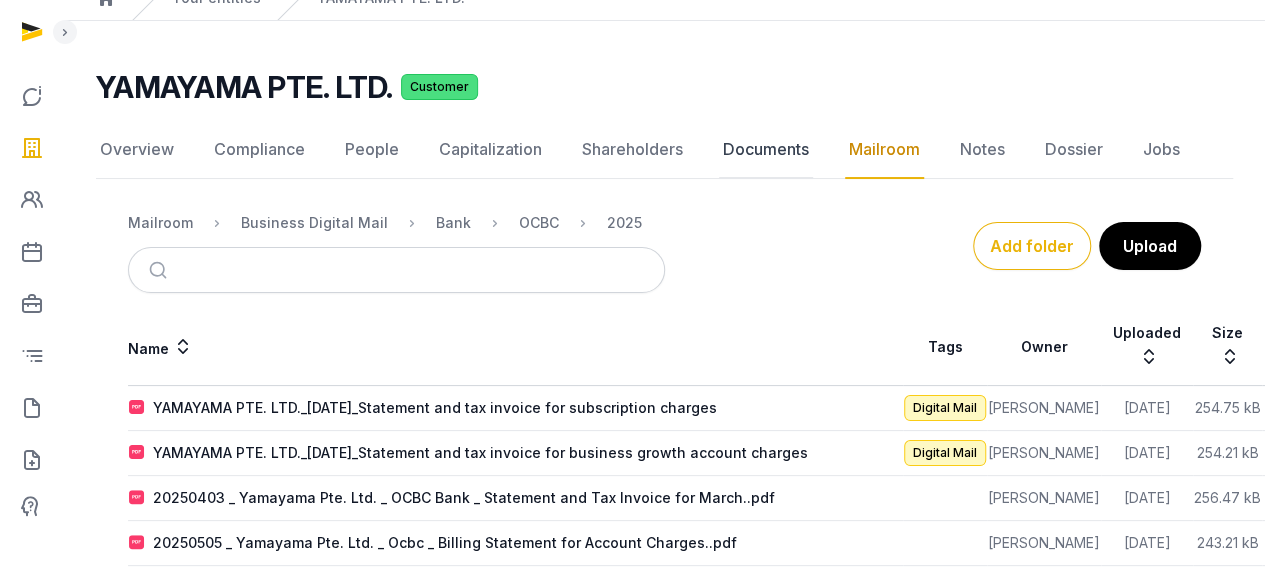 click on "Documents" 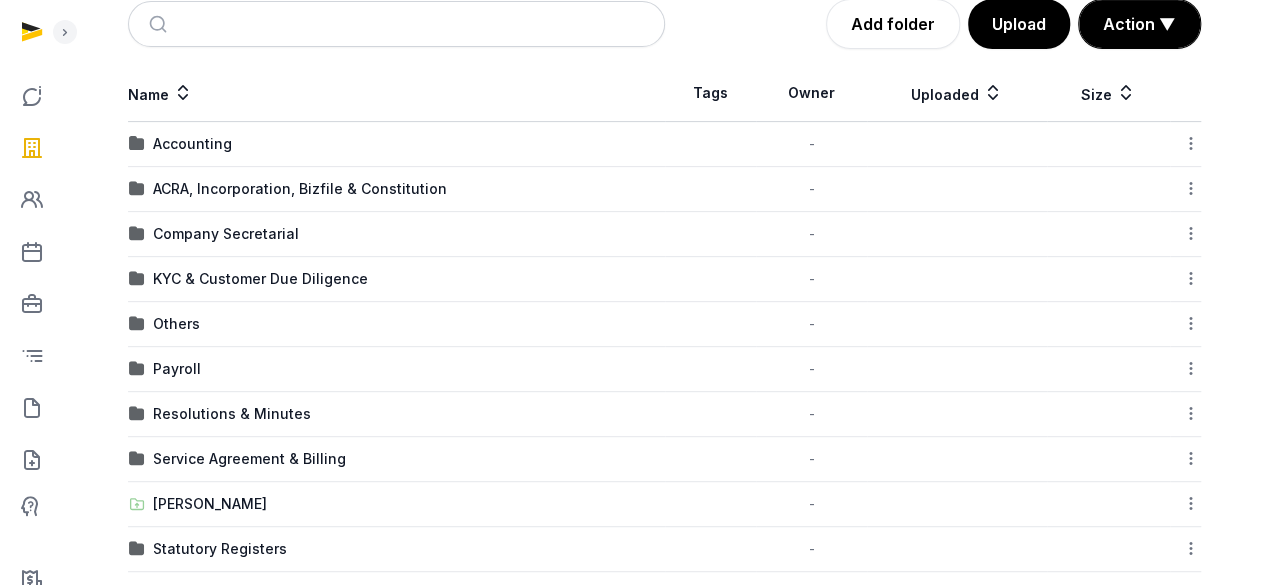 scroll, scrollTop: 366, scrollLeft: 0, axis: vertical 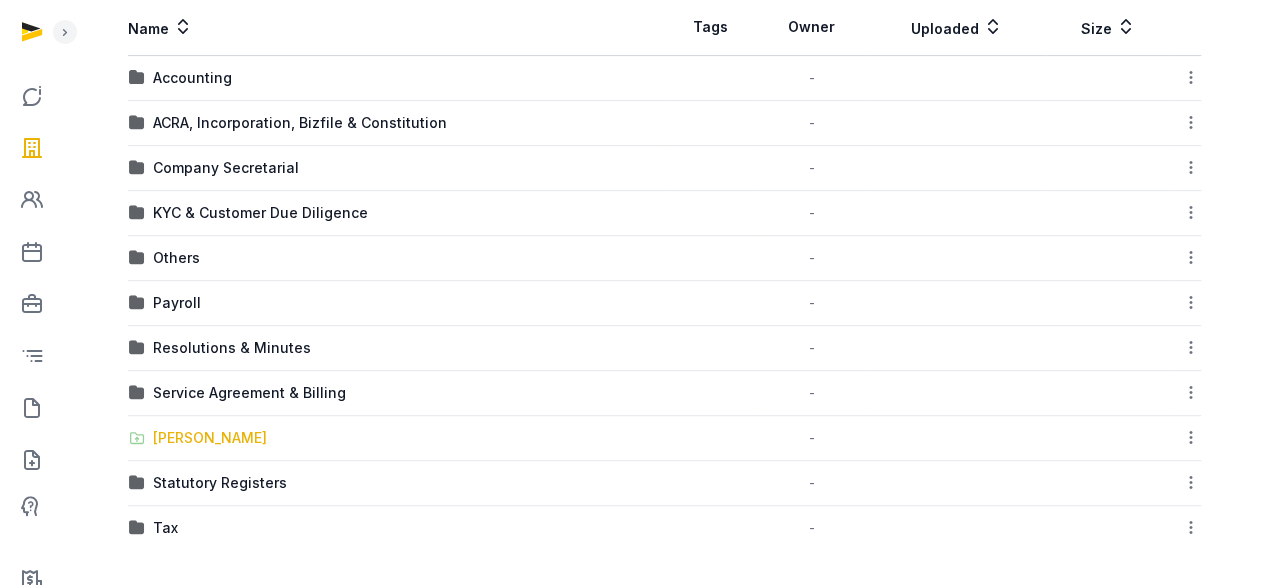 click on "[PERSON_NAME]" at bounding box center [210, 438] 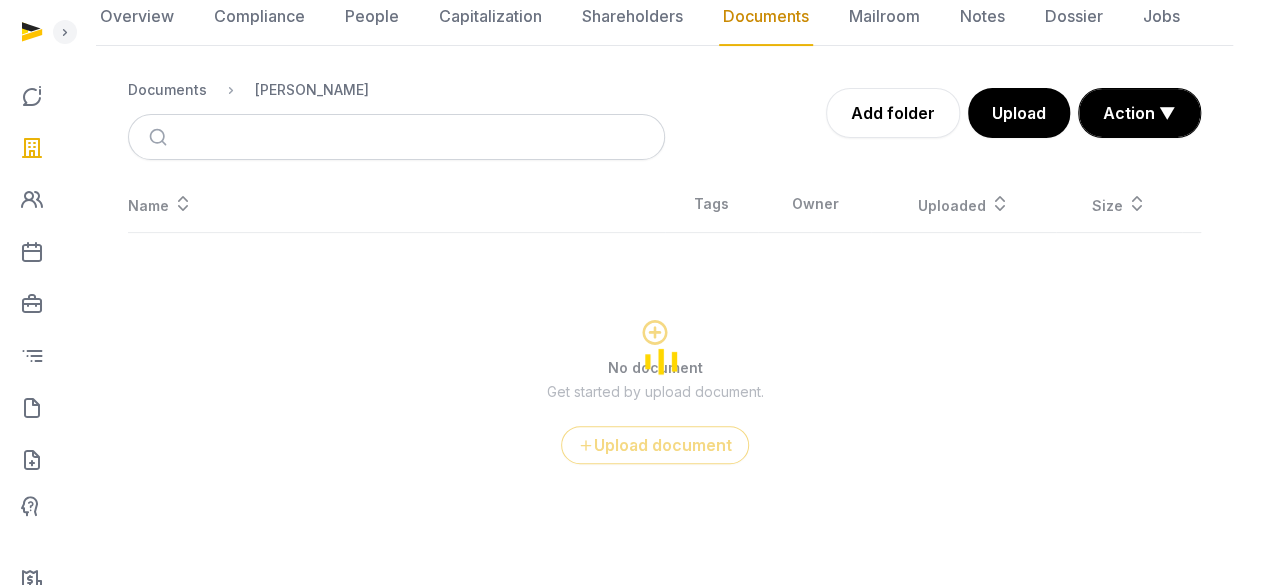 scroll, scrollTop: 218, scrollLeft: 0, axis: vertical 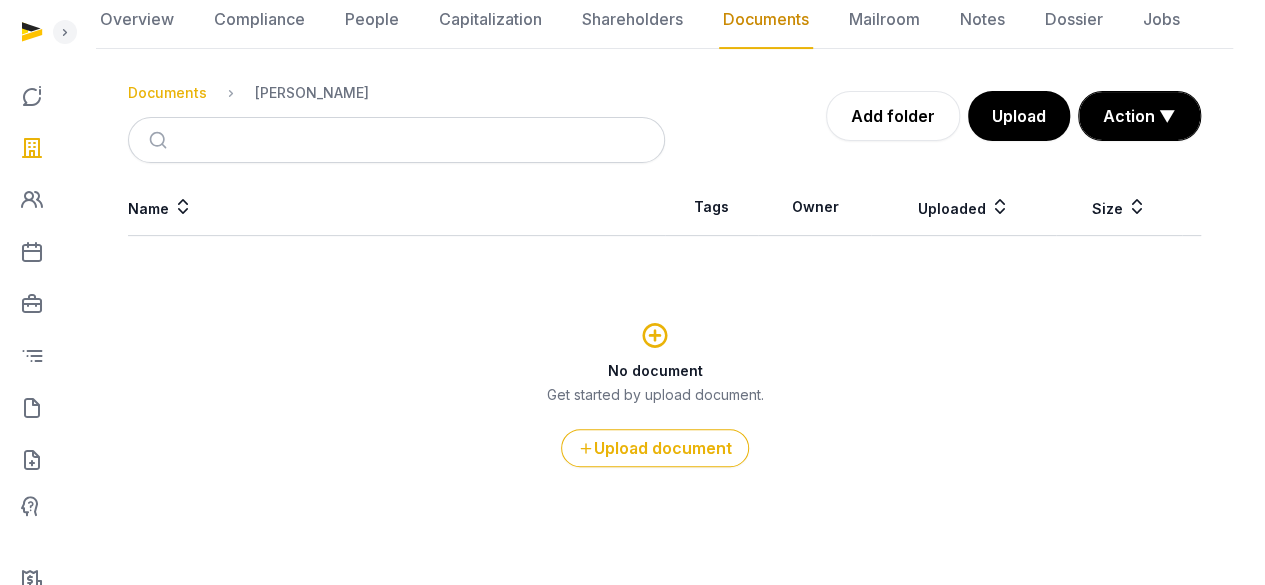 click on "Documents" at bounding box center [167, 93] 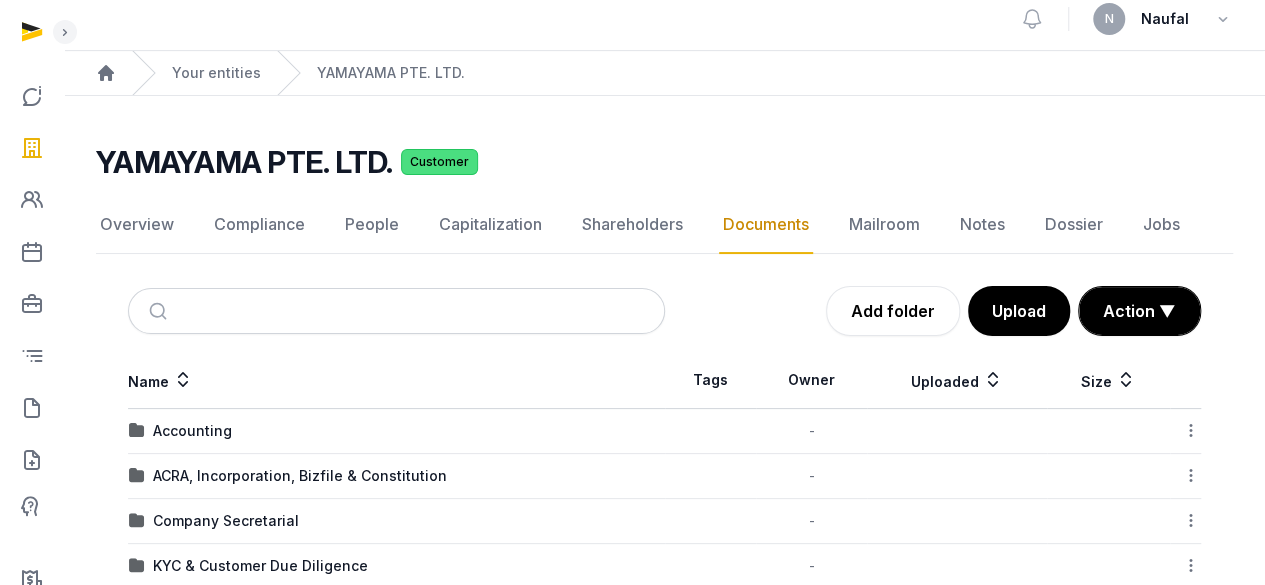 scroll, scrollTop: 0, scrollLeft: 0, axis: both 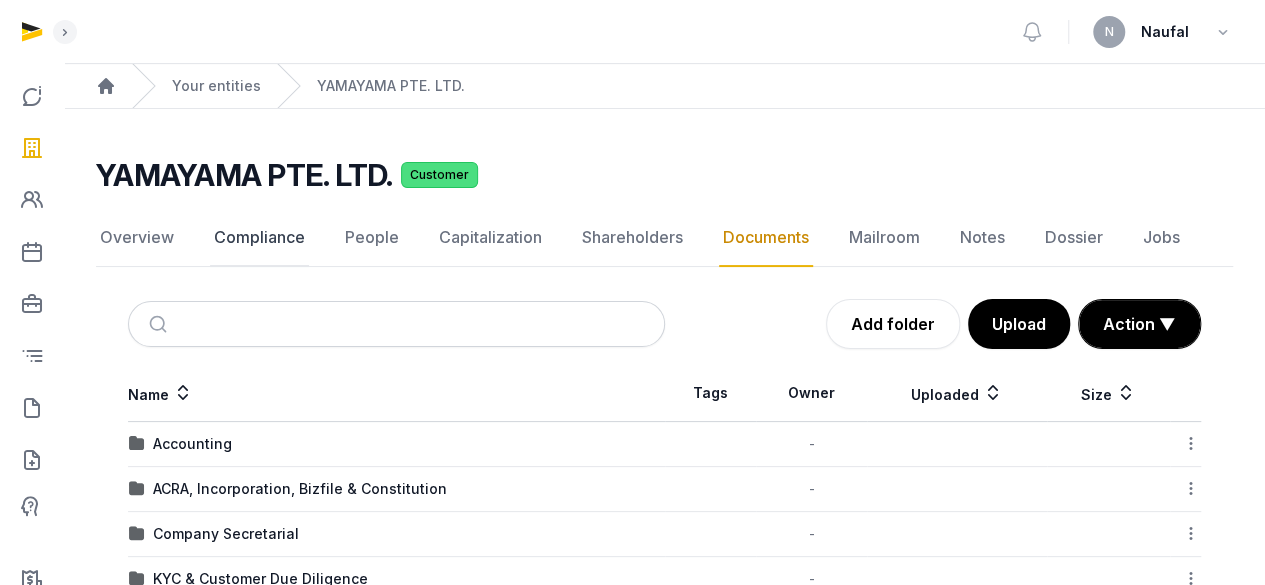 click on "Compliance" 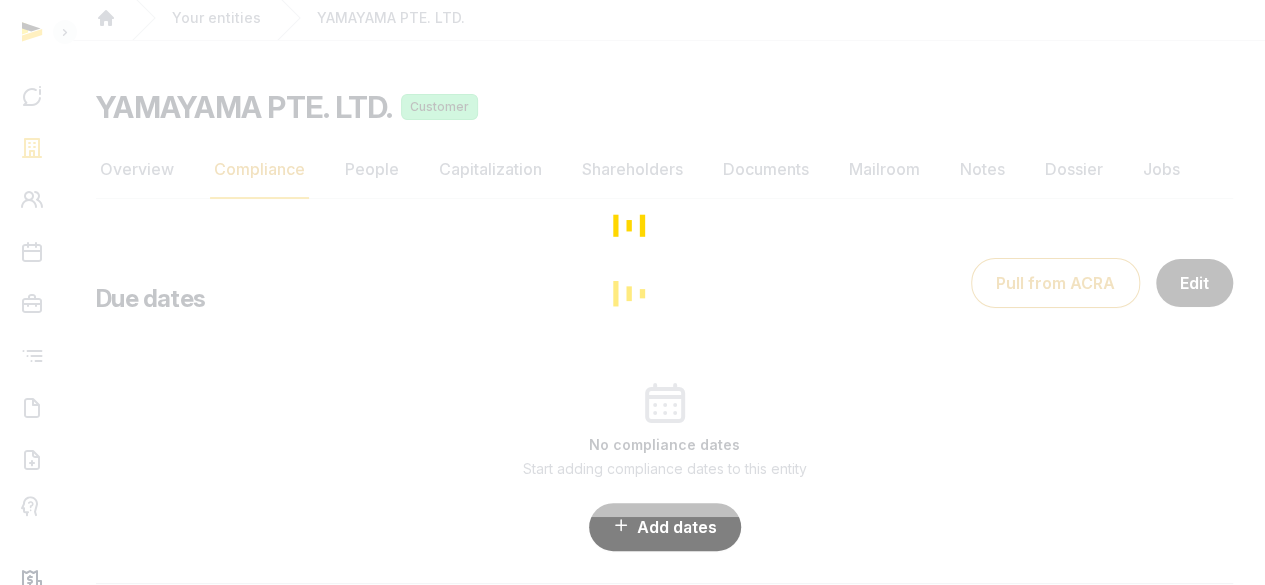 scroll, scrollTop: 100, scrollLeft: 0, axis: vertical 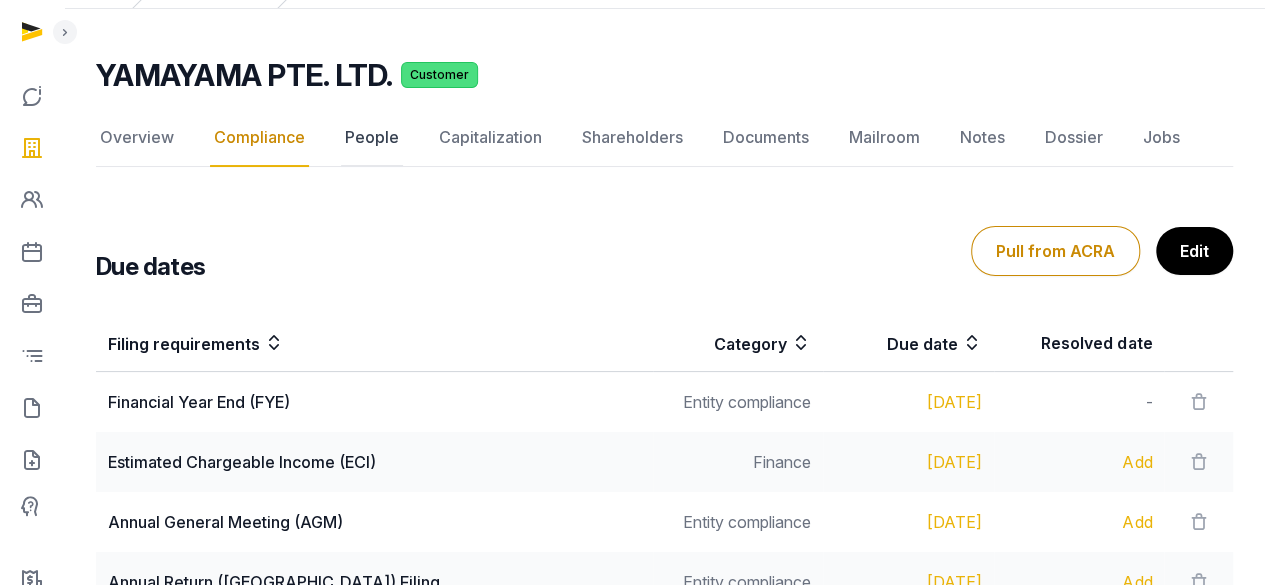 click on "People" 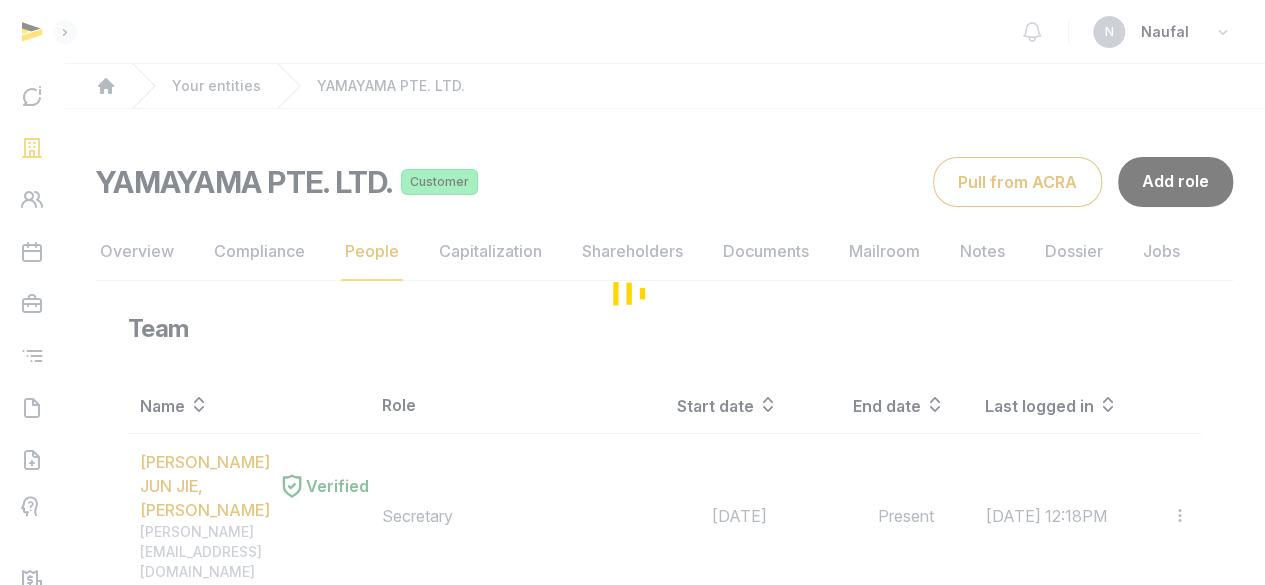 click at bounding box center [632, 292] 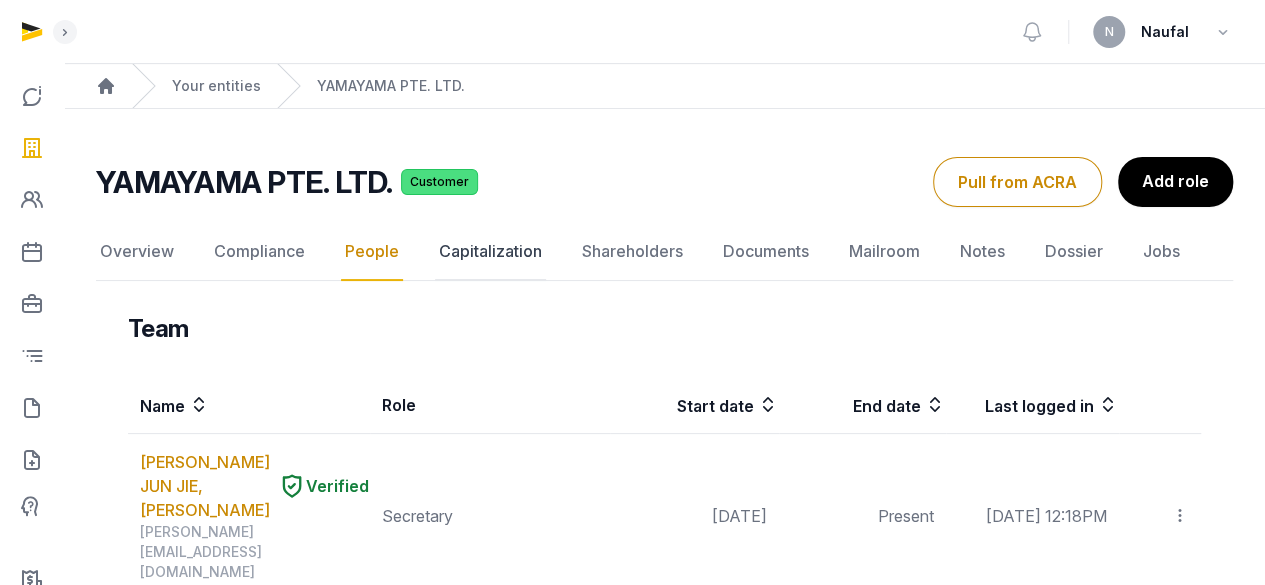click on "Capitalization" 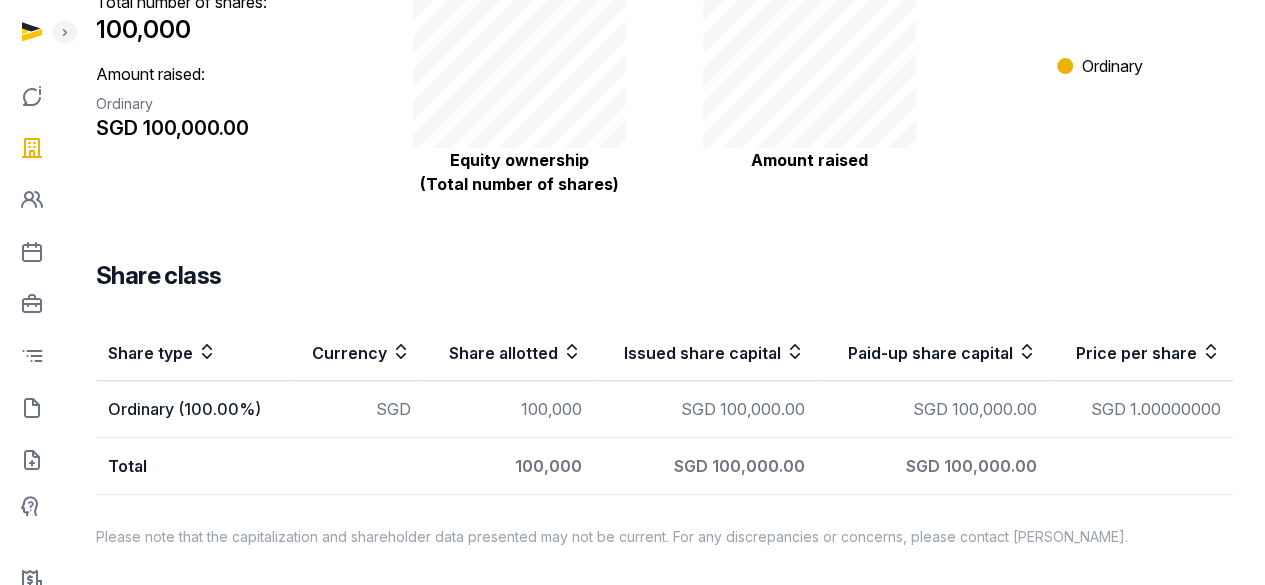 scroll, scrollTop: 0, scrollLeft: 0, axis: both 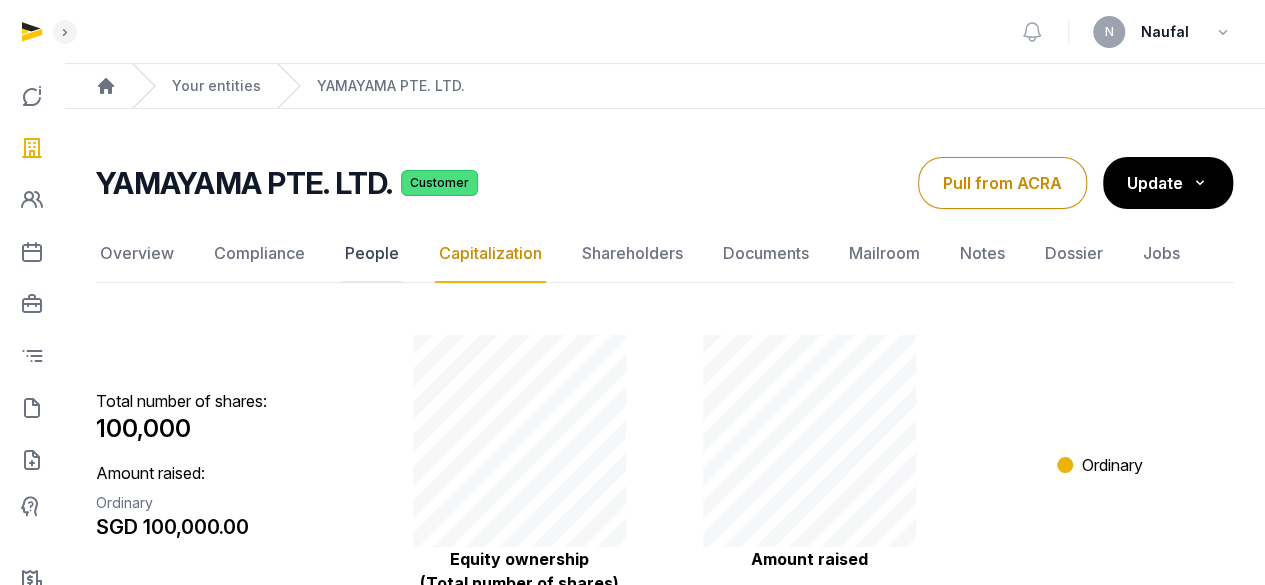 click on "People" 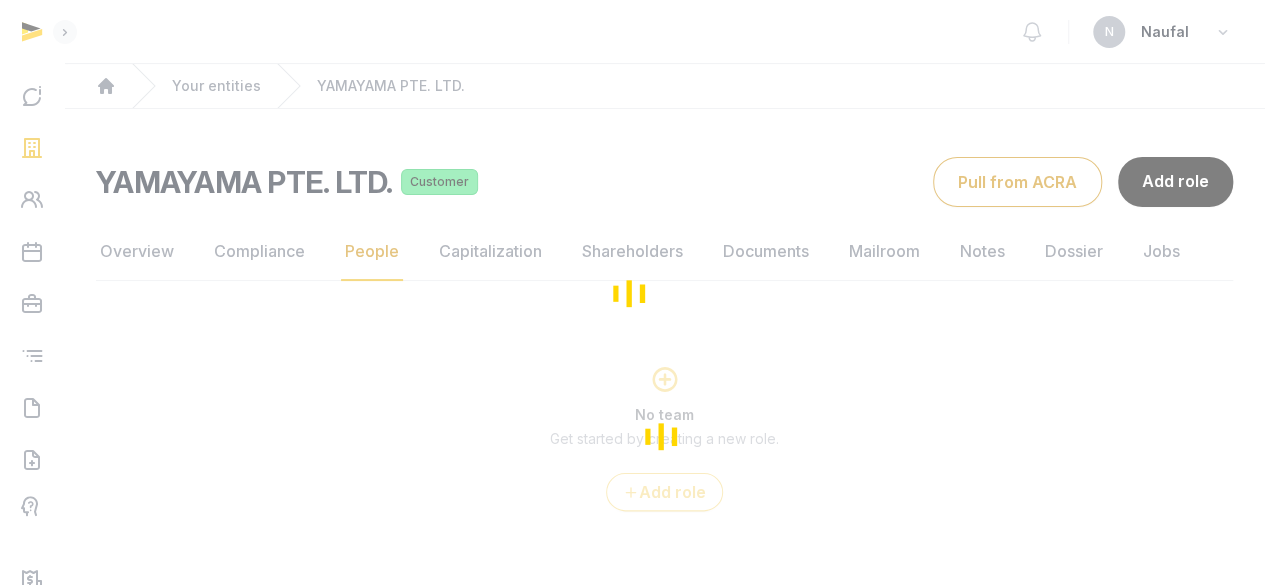 click at bounding box center [632, 292] 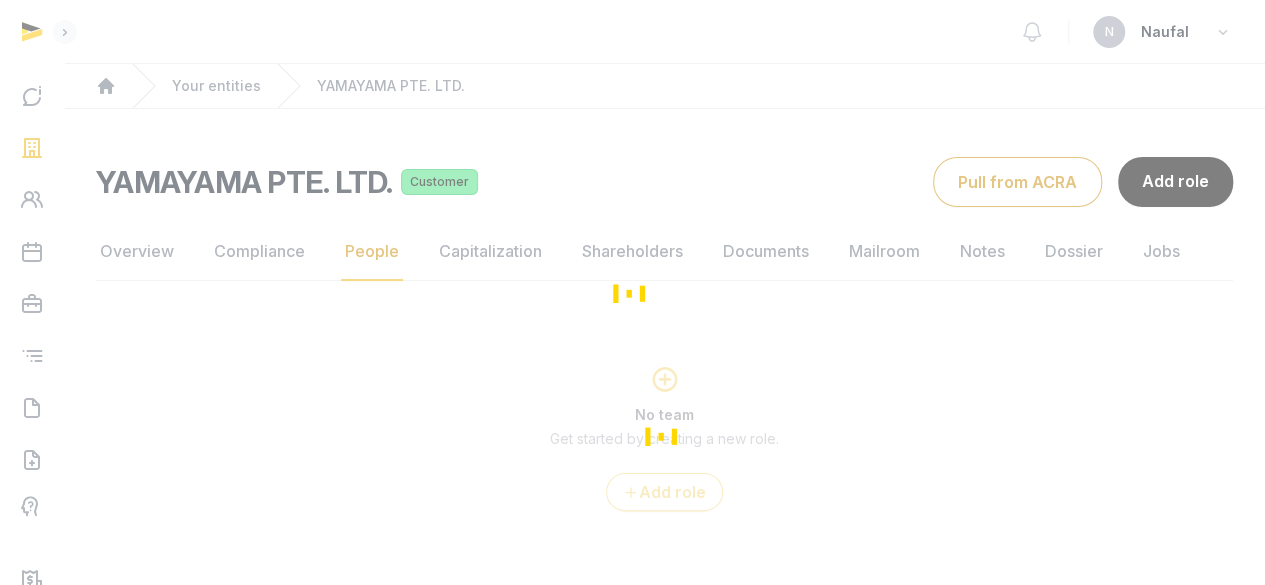 click at bounding box center (632, 292) 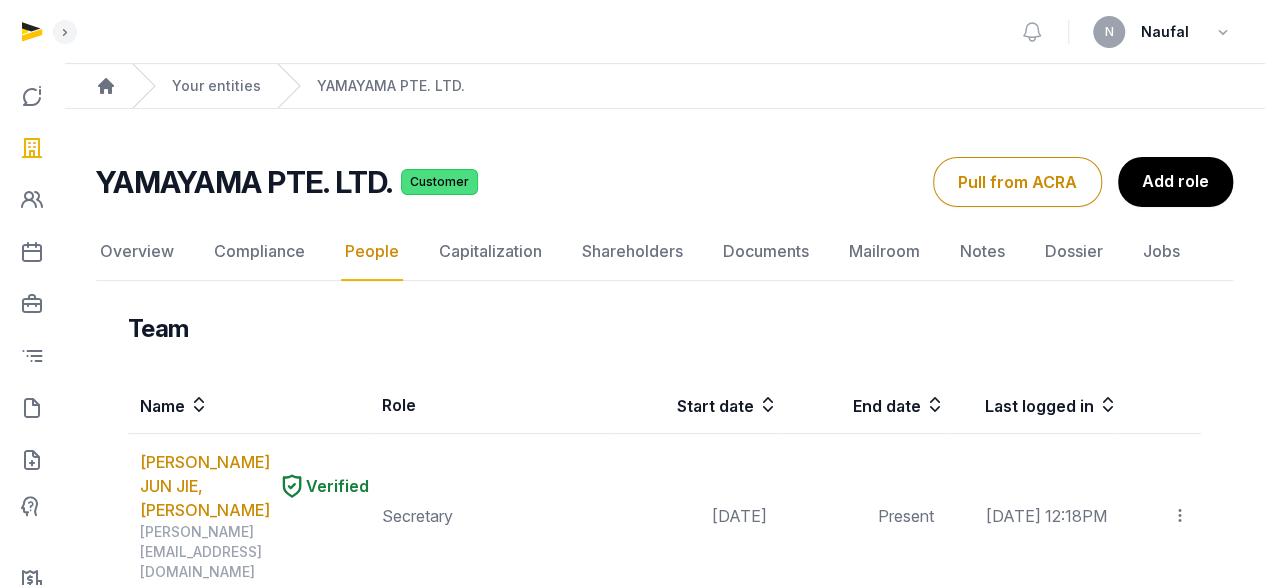click on "Compliance" 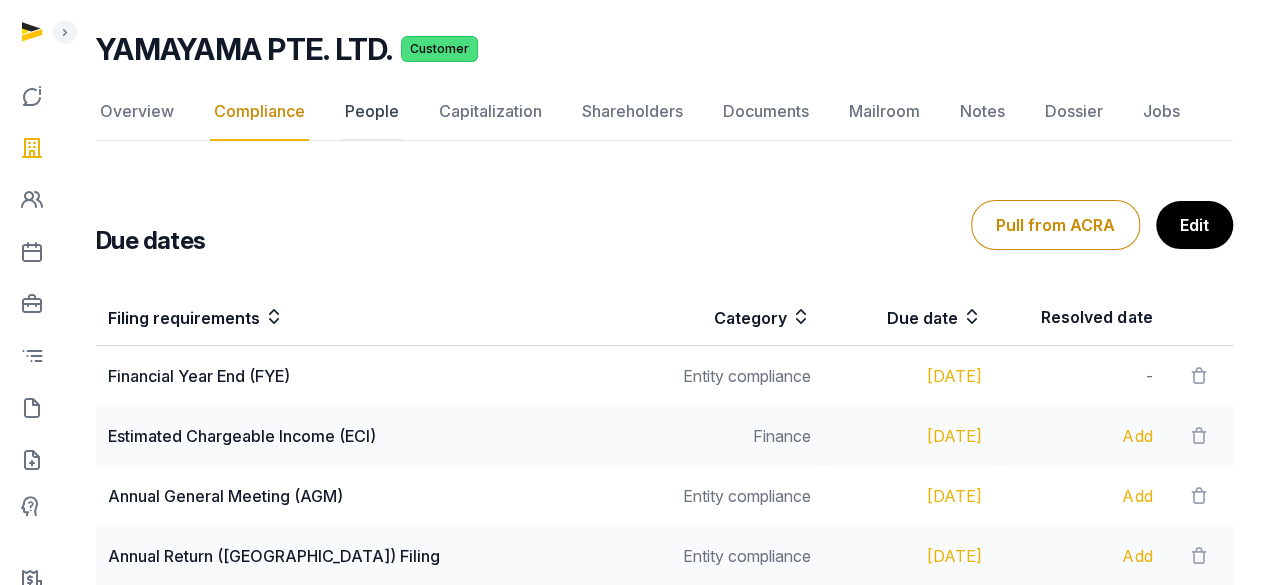scroll, scrollTop: 100, scrollLeft: 0, axis: vertical 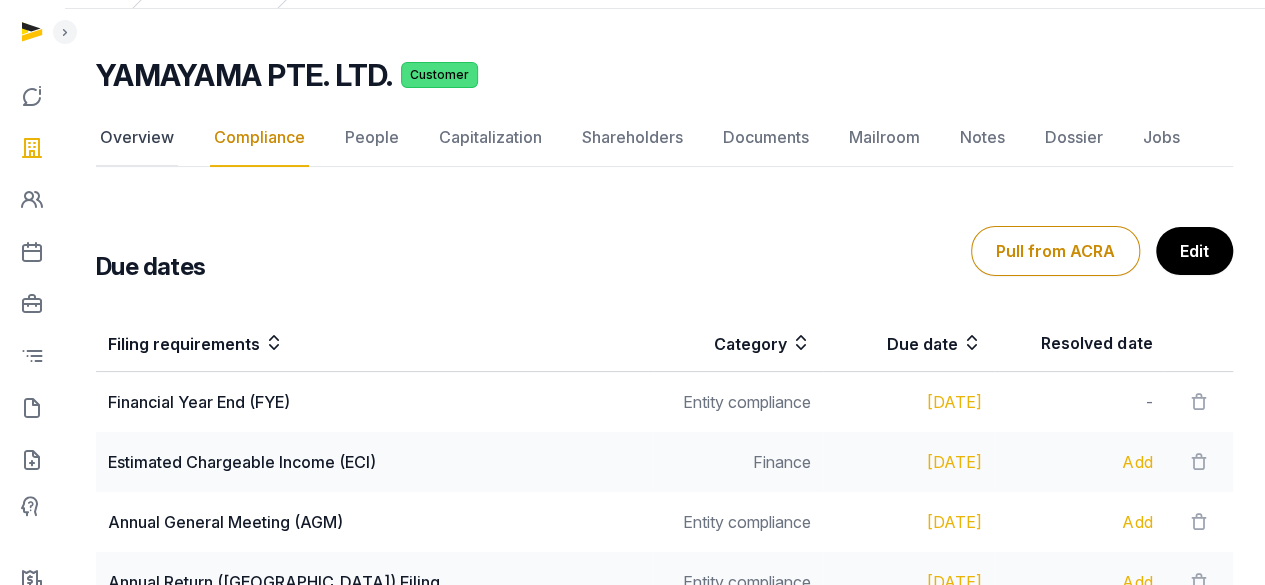 click on "Overview" 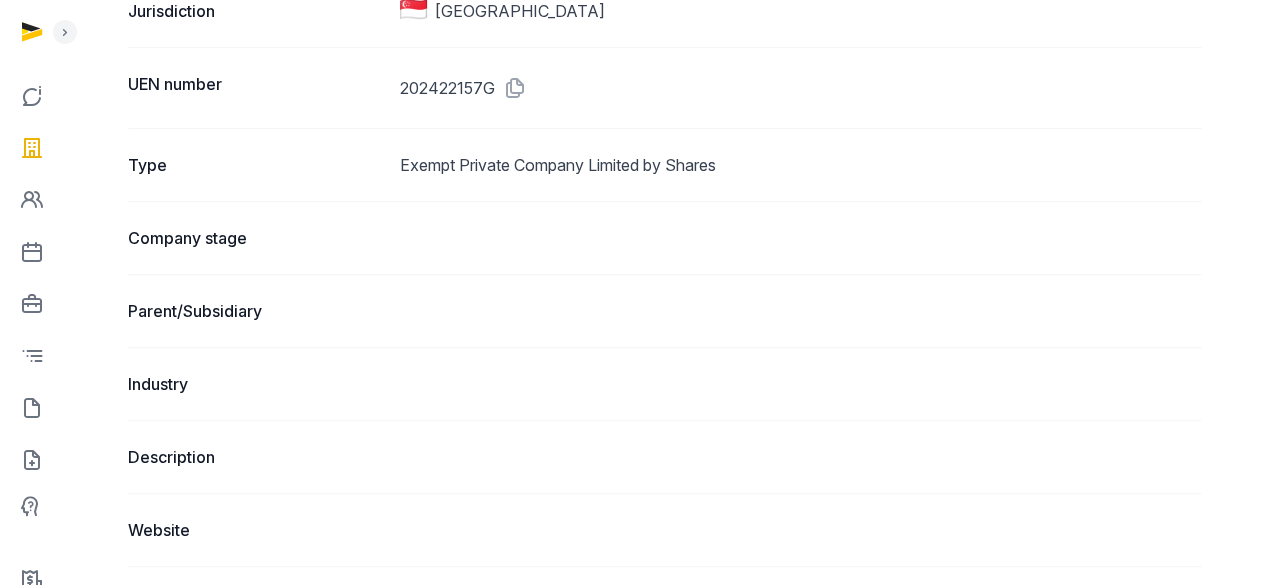 scroll, scrollTop: 0, scrollLeft: 0, axis: both 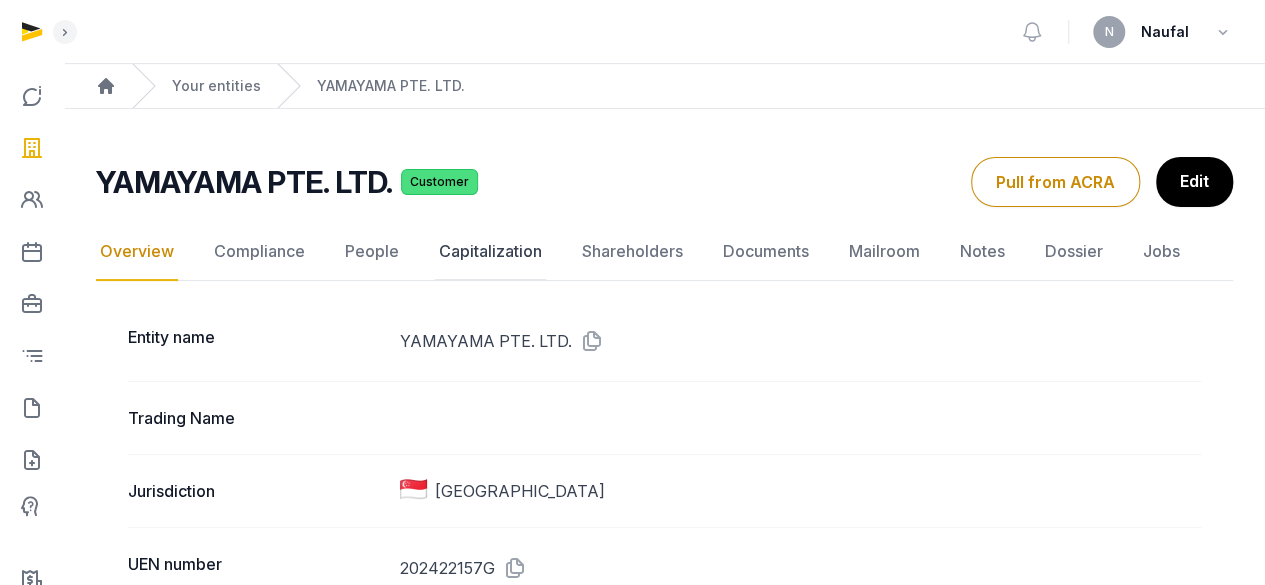 click on "Capitalization" 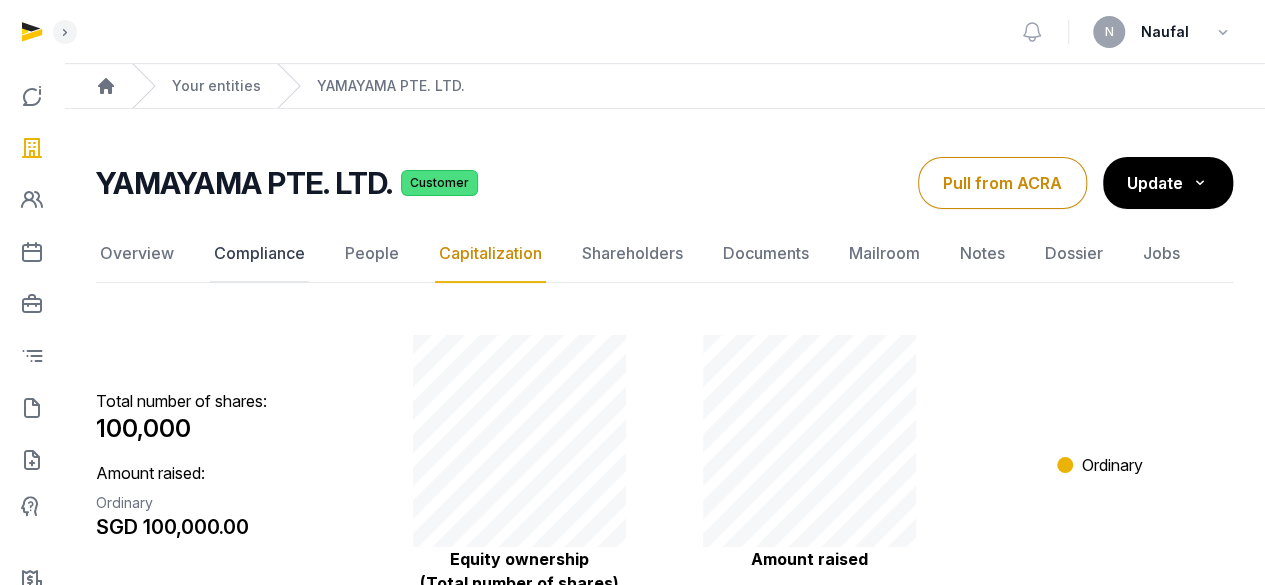 click on "Compliance" 